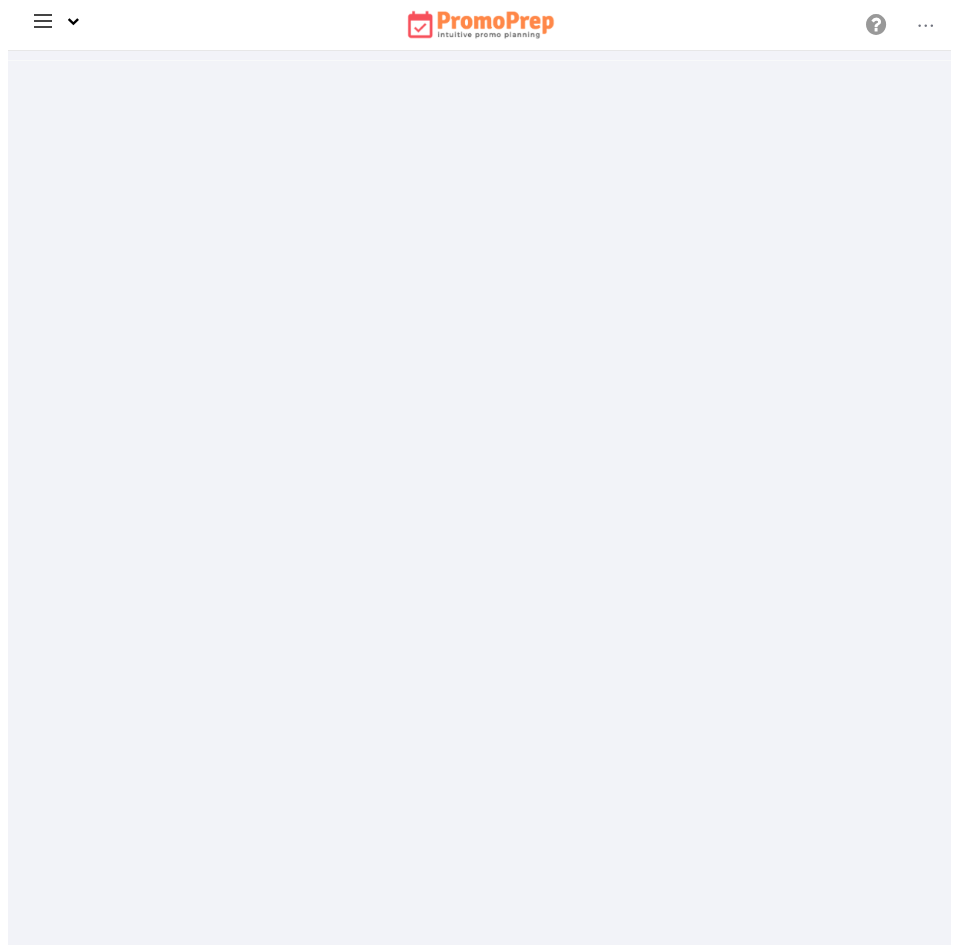 scroll, scrollTop: 0, scrollLeft: 0, axis: both 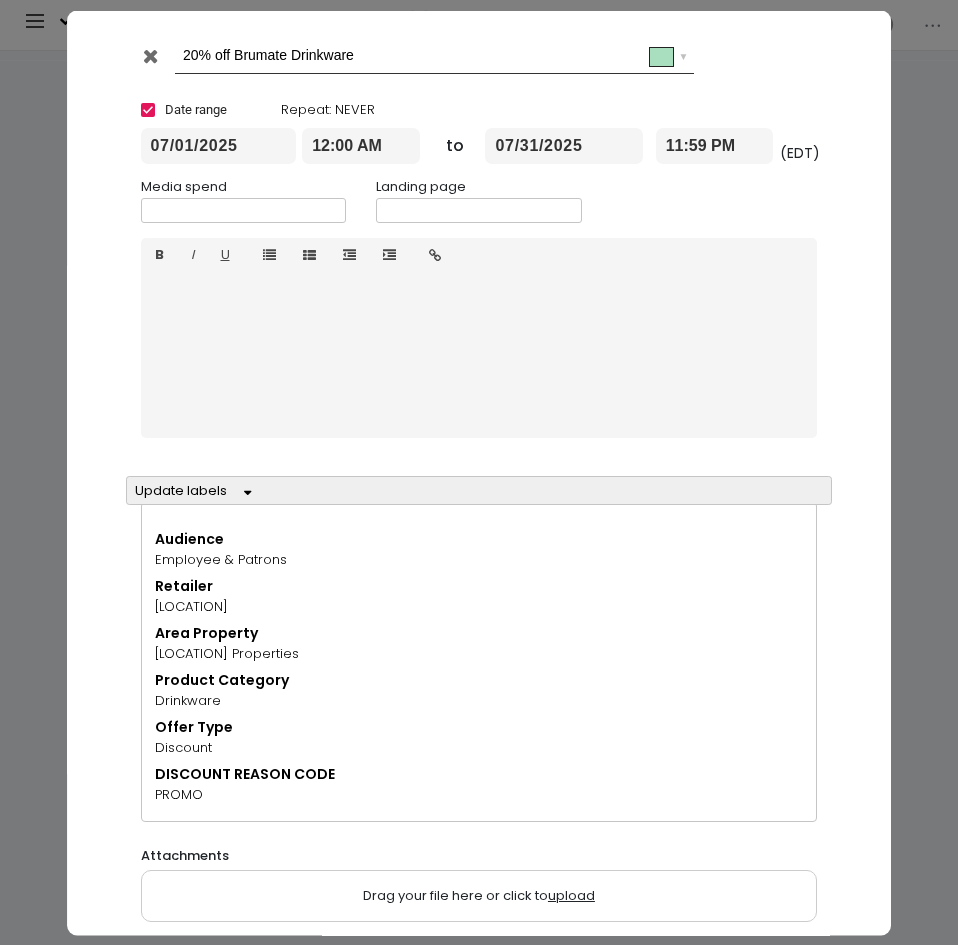 click at bounding box center [150, 55] 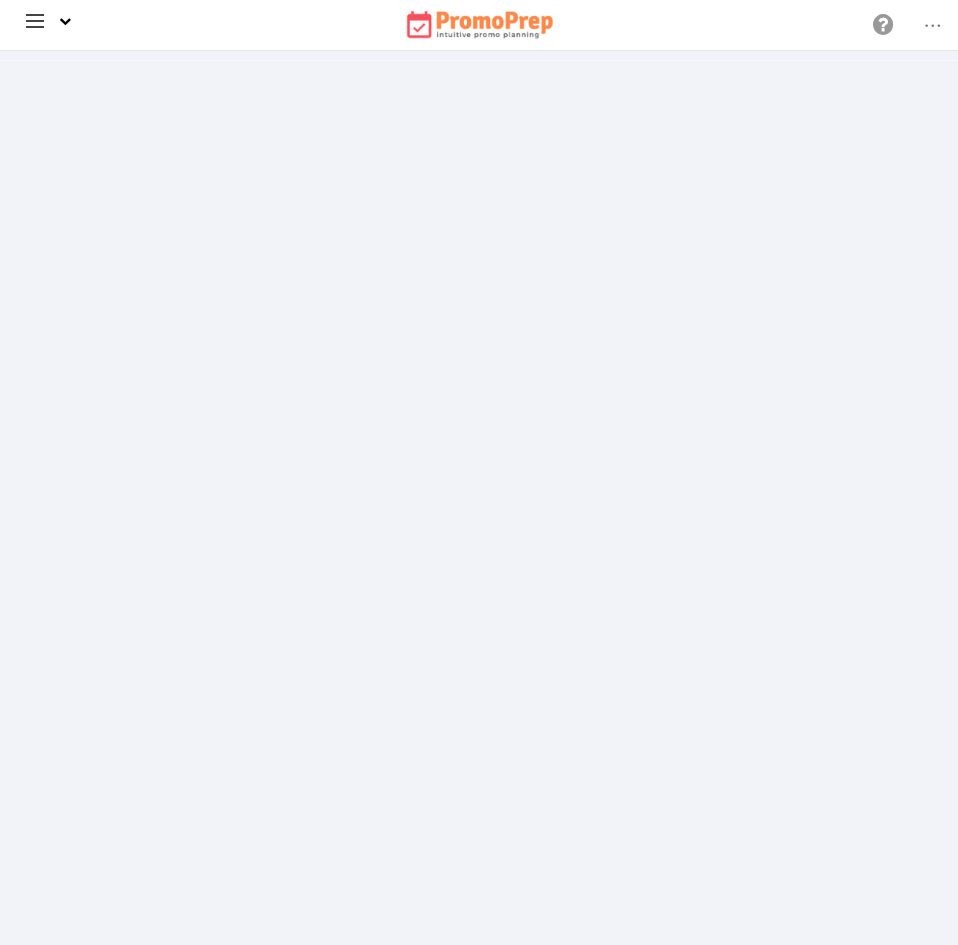 click at bounding box center (63, 19) 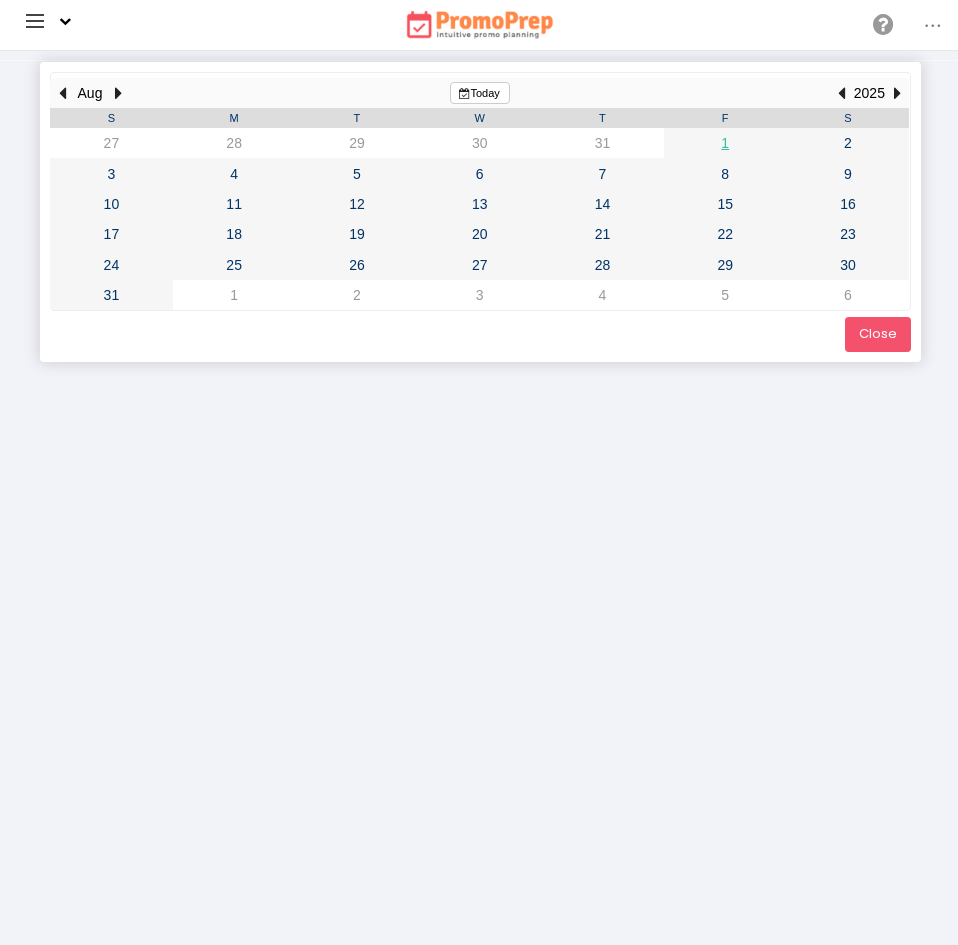 click 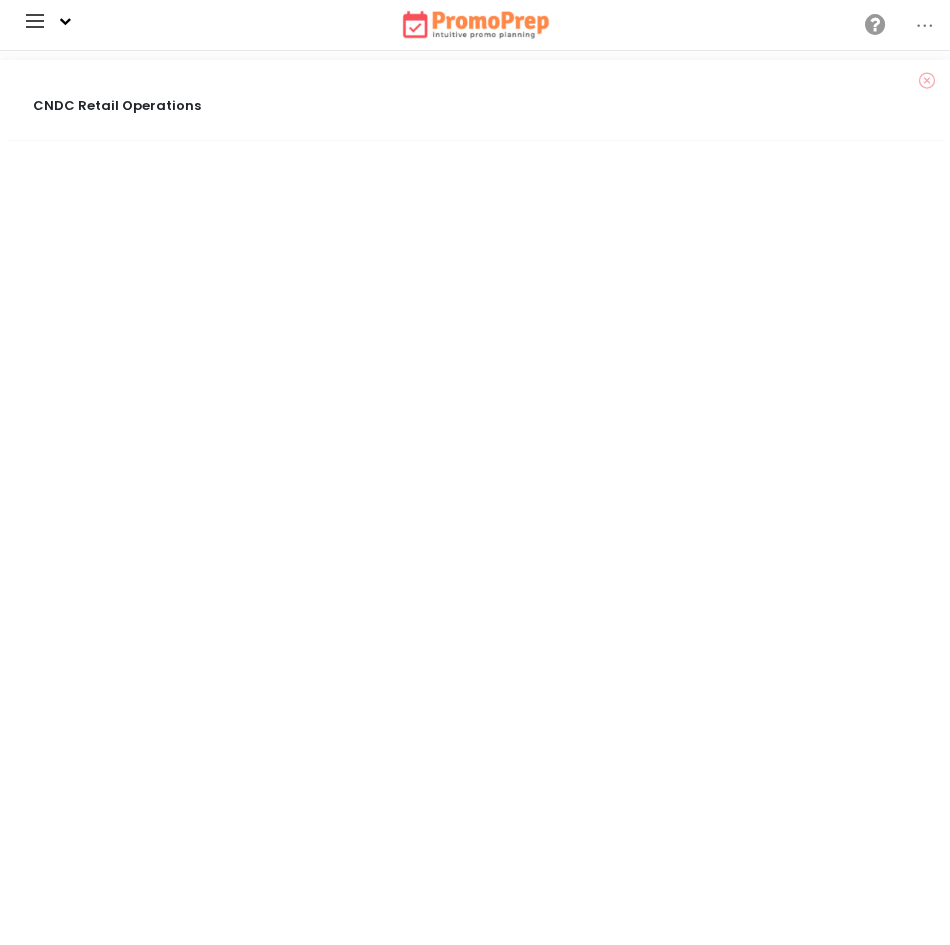 click 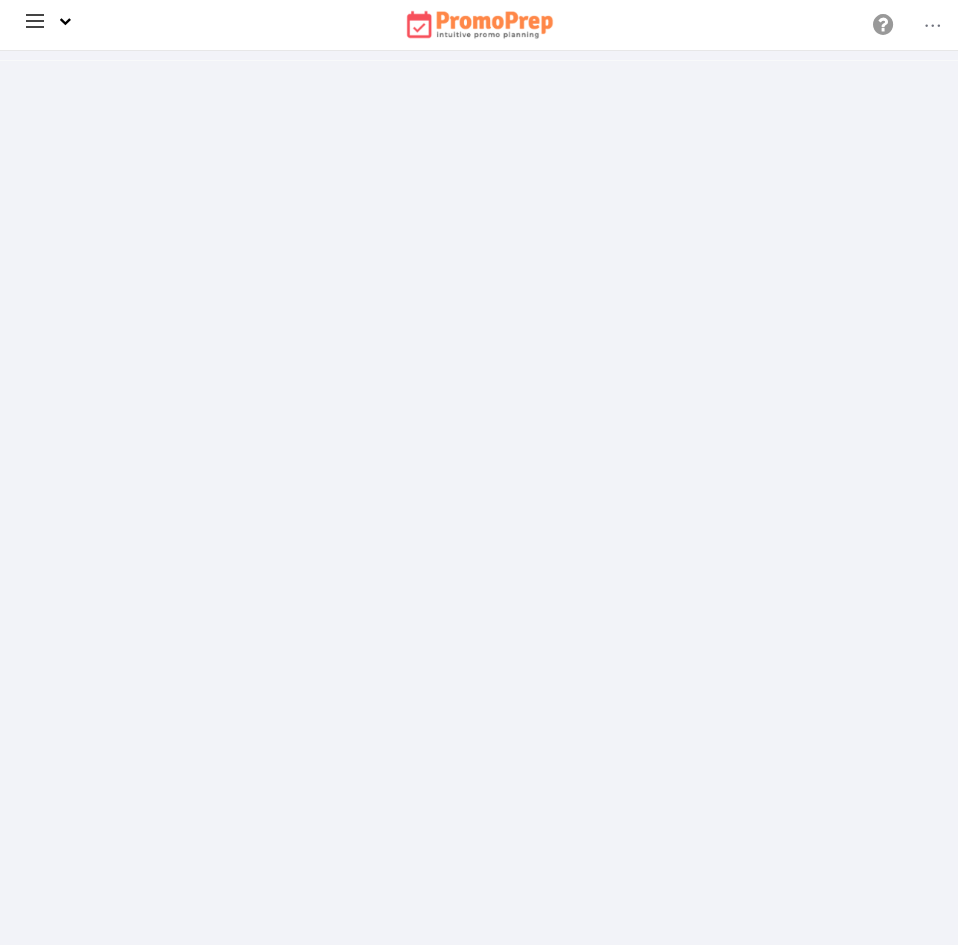 click on "[MONTH] [YEAR] [MONTH] [YEAR] Su Mo Tu We Th Fr Sa 27 28 29 30 31 1 2 3 4 5 6 7 8 9 10 11 12 13 14 15 16 17 18 19 20 21 22 23 24 25 26 27 28 29 30 31 1 2 3 4 5 6 Today Clear [YEAR] Jan Feb Mar Apr May Jun Jul Aug Sep Oct Nov Dec Today Clear [YEAR]-[YEAR] [YEAR] [YEAR] [YEAR] [YEAR] [YEAR] [YEAR] [YEAR] [YEAR] [YEAR] [YEAR] Today Clear [YEAR]-[YEAR] [YEAR] [YEAR] [YEAR] [YEAR] [YEAR] [YEAR] [YEAR] [YEAR] [YEAR] [YEAR] Today Clear [YEAR]-[YEAR] [YEAR] [YEAR] [YEAR] [YEAR] [YEAR] [YEAR] [YEAR] [YEAR] [YEAR] [YEAR] Today Clear Today Promo Notifications - 0 New Previous | Next Month Week Month Quarter Year List Quick Actions Promo Calendar My Profile Media Library Print Calendar Download Promos Logout" 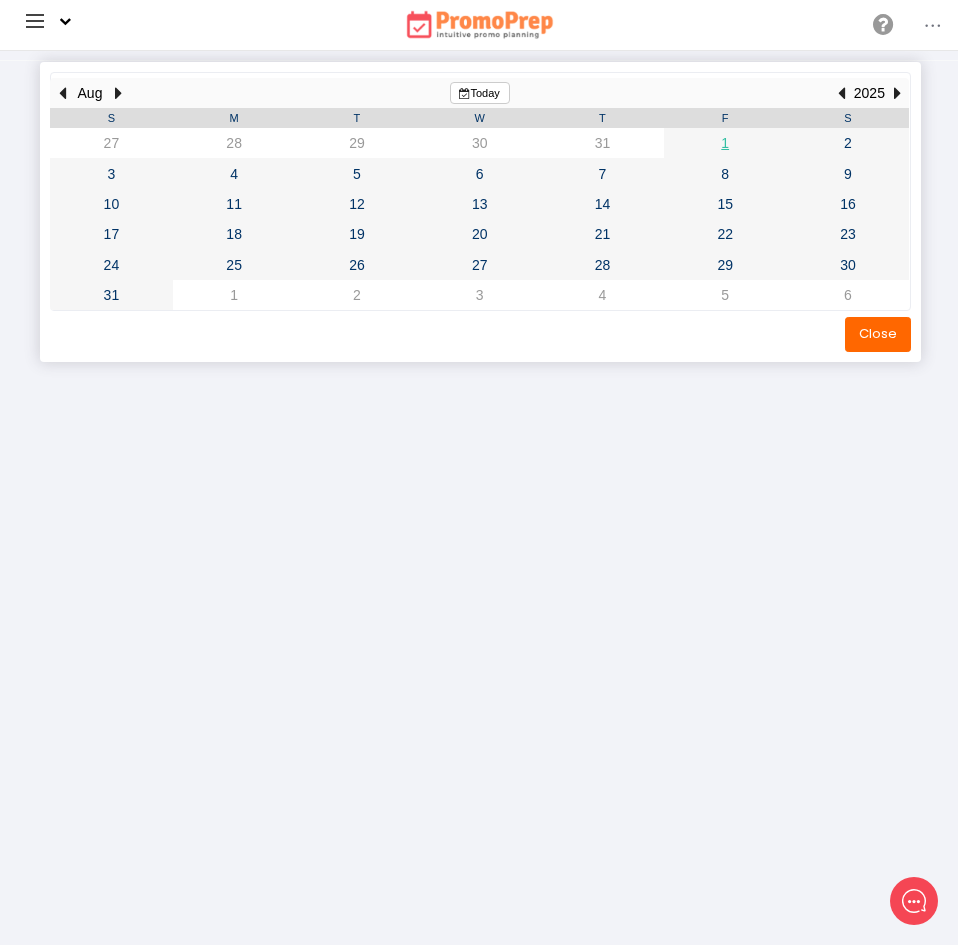 click on "Close" at bounding box center (878, 334) 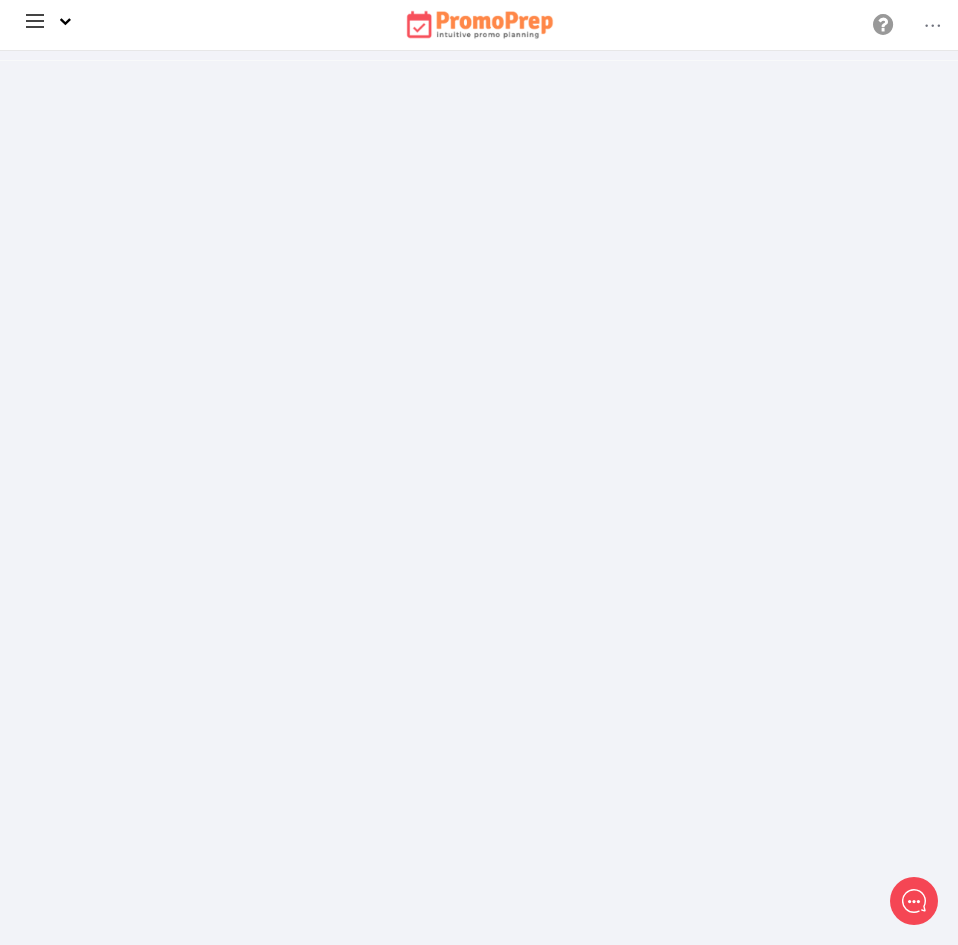 click 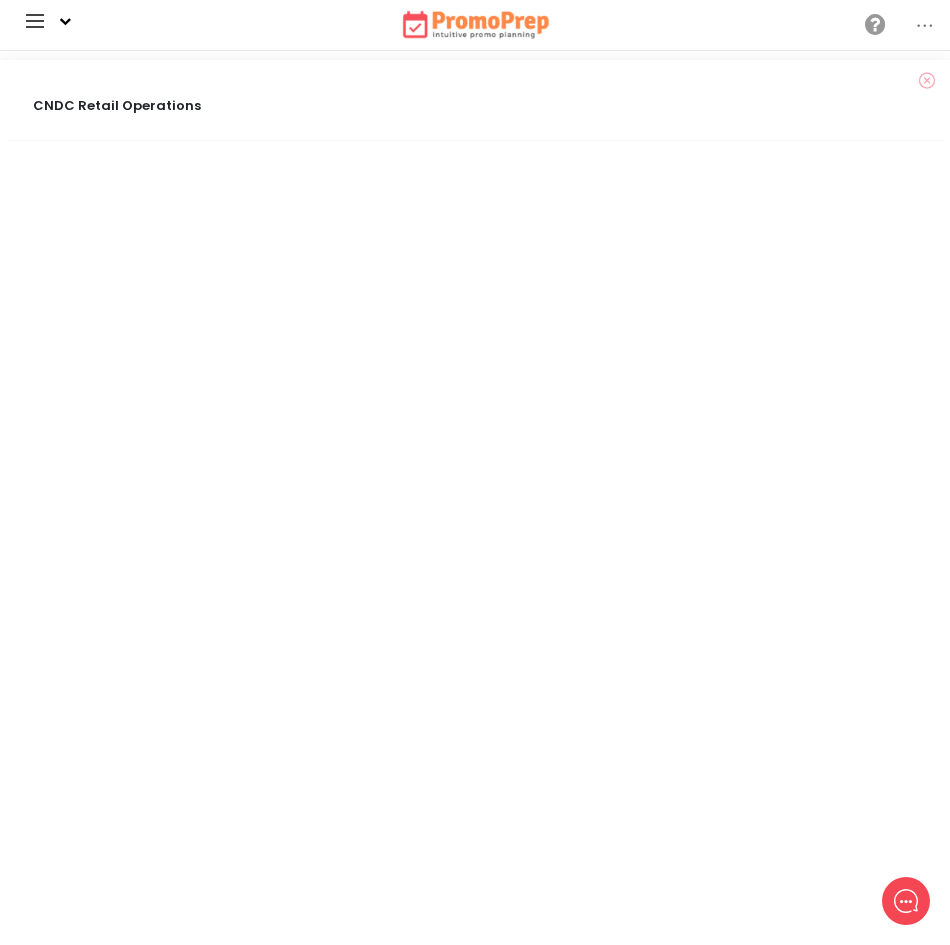 click 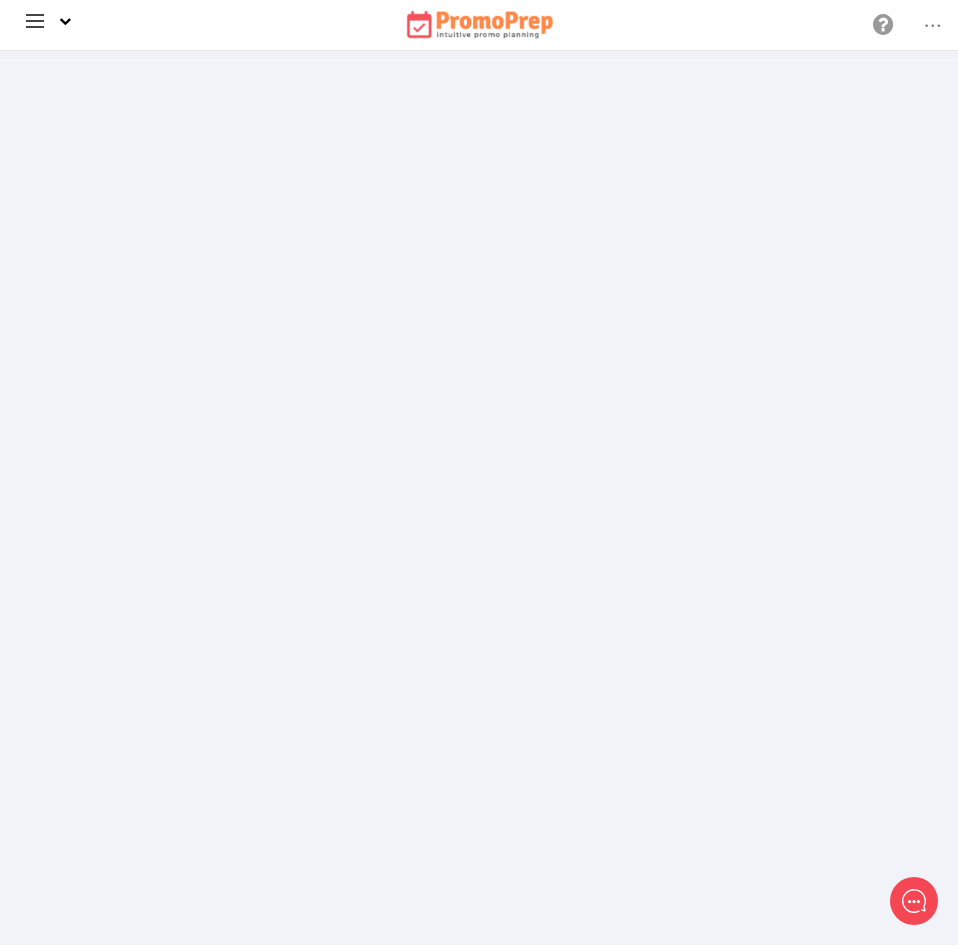 click 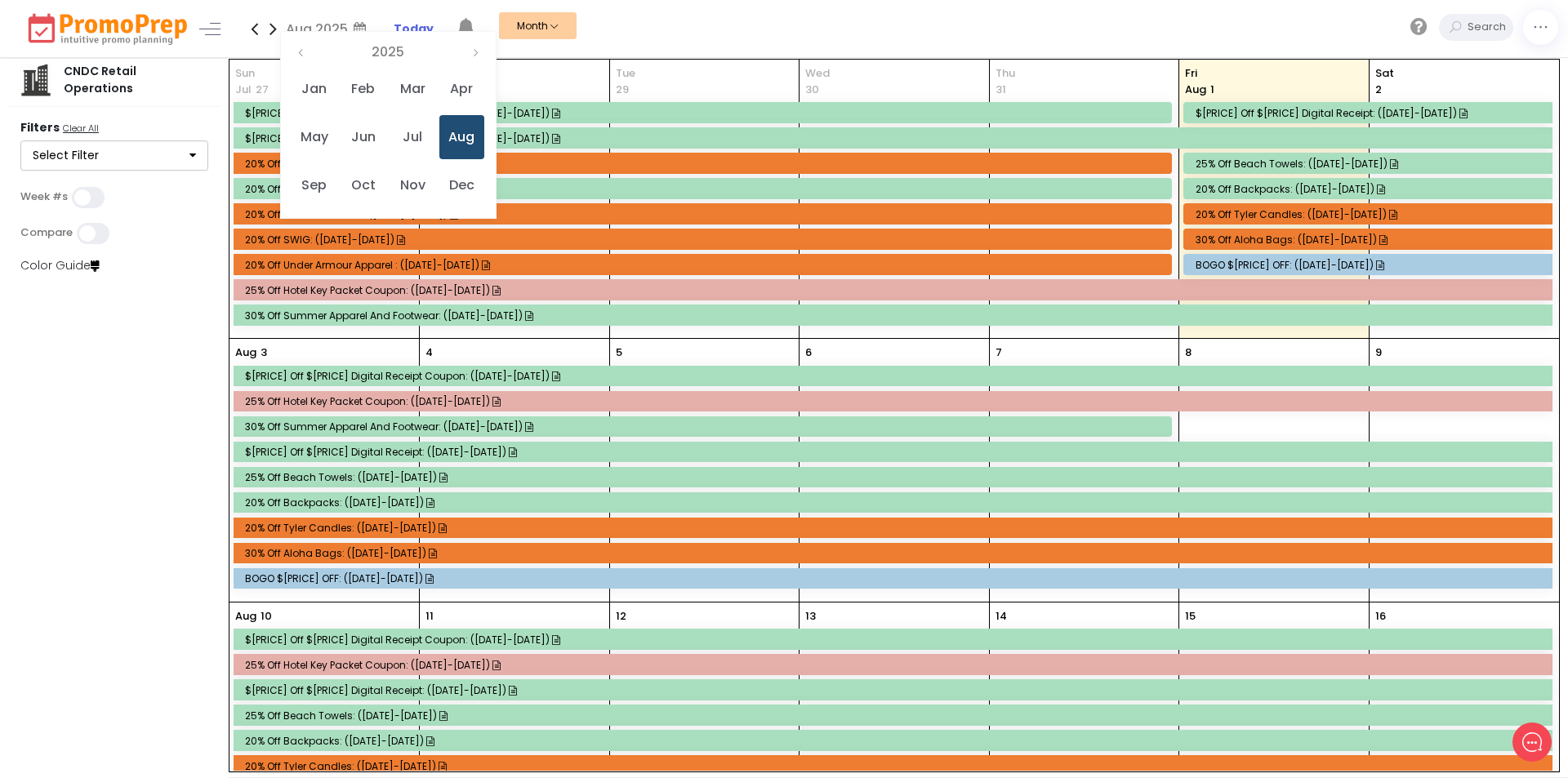 click on "Aug" at bounding box center (461, 137) 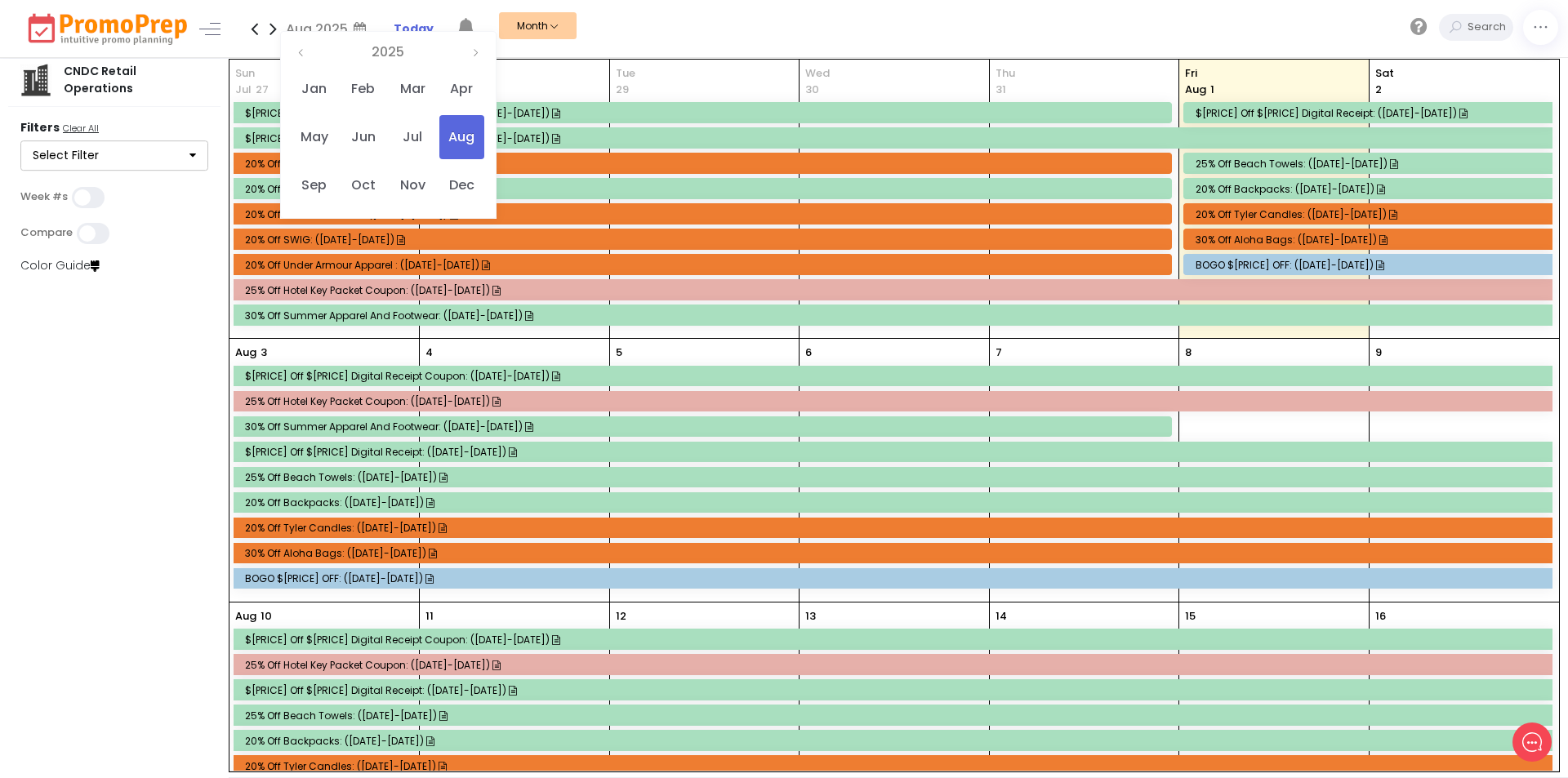 click on "$[PRICE] off $[PRICE] Digital Receipt: ([DATE]-[DATE])" at bounding box center [1370, 113] 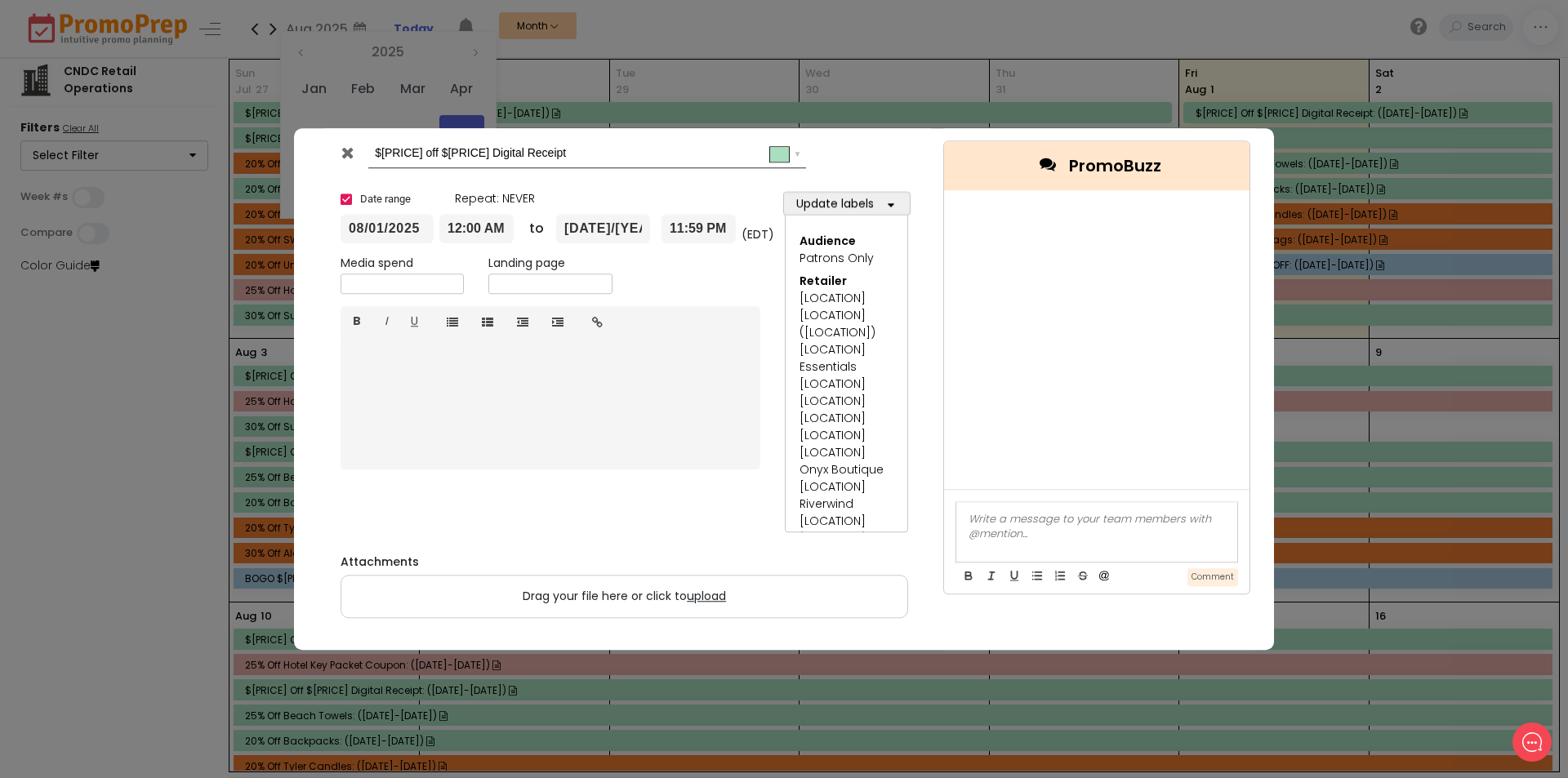 click at bounding box center (347, 153) 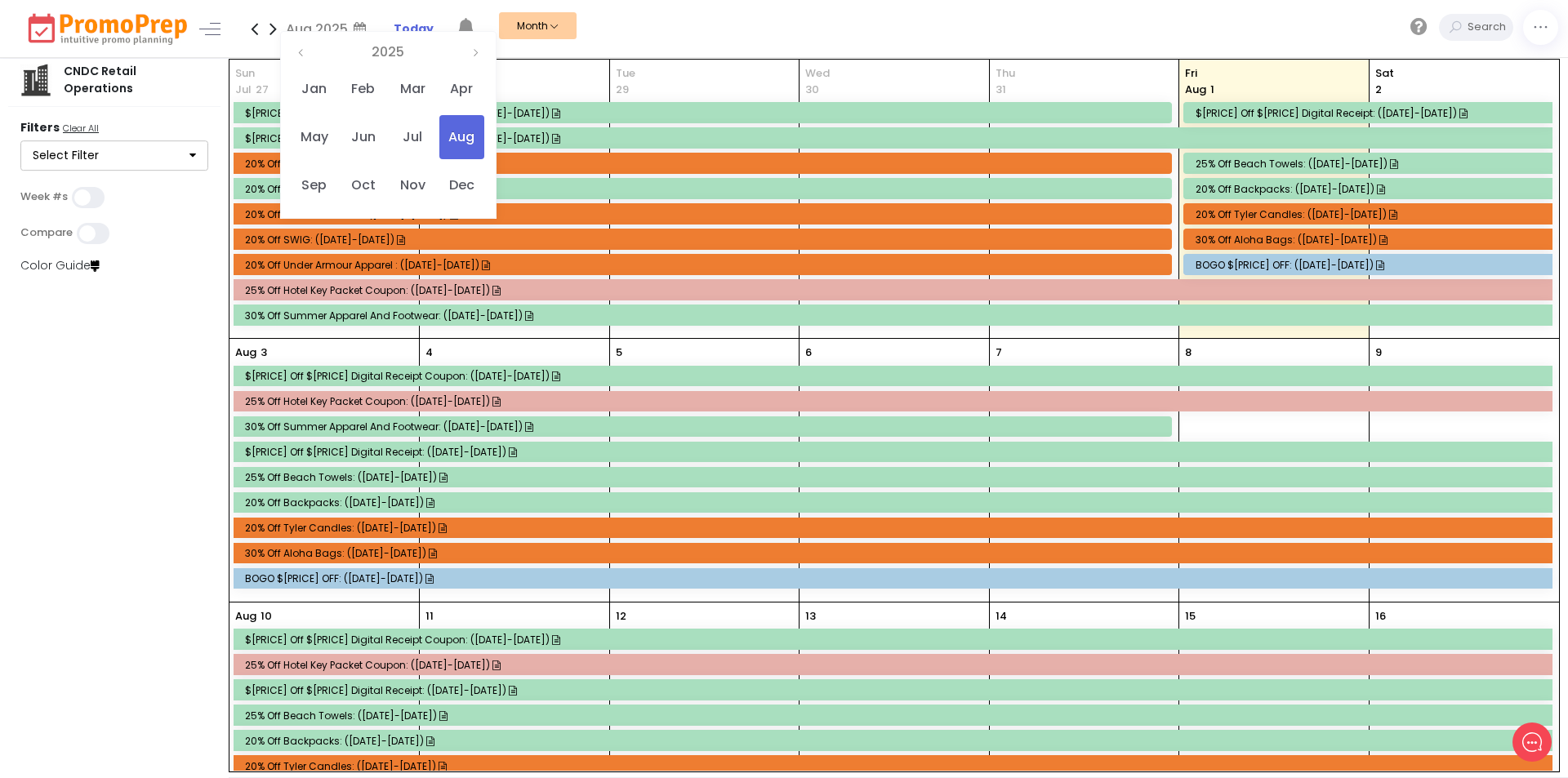 click on "Sun [DATE] [MONTH] $[PRICE] off $[PRICE] Digital Receipt Coupon: ([DATE]-[DATE]) $[PRICE] off $[PRICE] Digital Receipt Coupon: ([DATE]-[DATE]) 20% off Brumate Drinkware: ([DATE]-[DATE]) 20% off Brumate Drinkware: ([DATE]-[DATE]) 20% off Sanuk Footwear: ([DATE]-[DATE]) 20% off SWIG: ([DATE]-[DATE]) 20% off Under Armour Apparel : ([DATE]-[DATE]) 25% off Hotel Key Packet Coupon: ([DATE]-[DATE]) 30% off Summer apparel and footwear: ([DATE]-[DATE]) Mon [DATE] Tue [DATE] Wed [DATE] Thu [DATE] Fri [MONTH] [DATE] $[PRICE] off $[PRICE] Digital Receipt: ([DATE]-[DATE]) 25% off Beach Towels: ([DATE]-[DATE]) 20% off Backpacks: ([DATE]-[DATE]) 20% off Tyler Candles: ([DATE]-[DATE]) 30% off Aloha Bags: ([DATE]-[DATE]) BOGO $[PRICE] OFF: ([DATE]-[DATE]) Sat [DATE]" at bounding box center (894, 199) 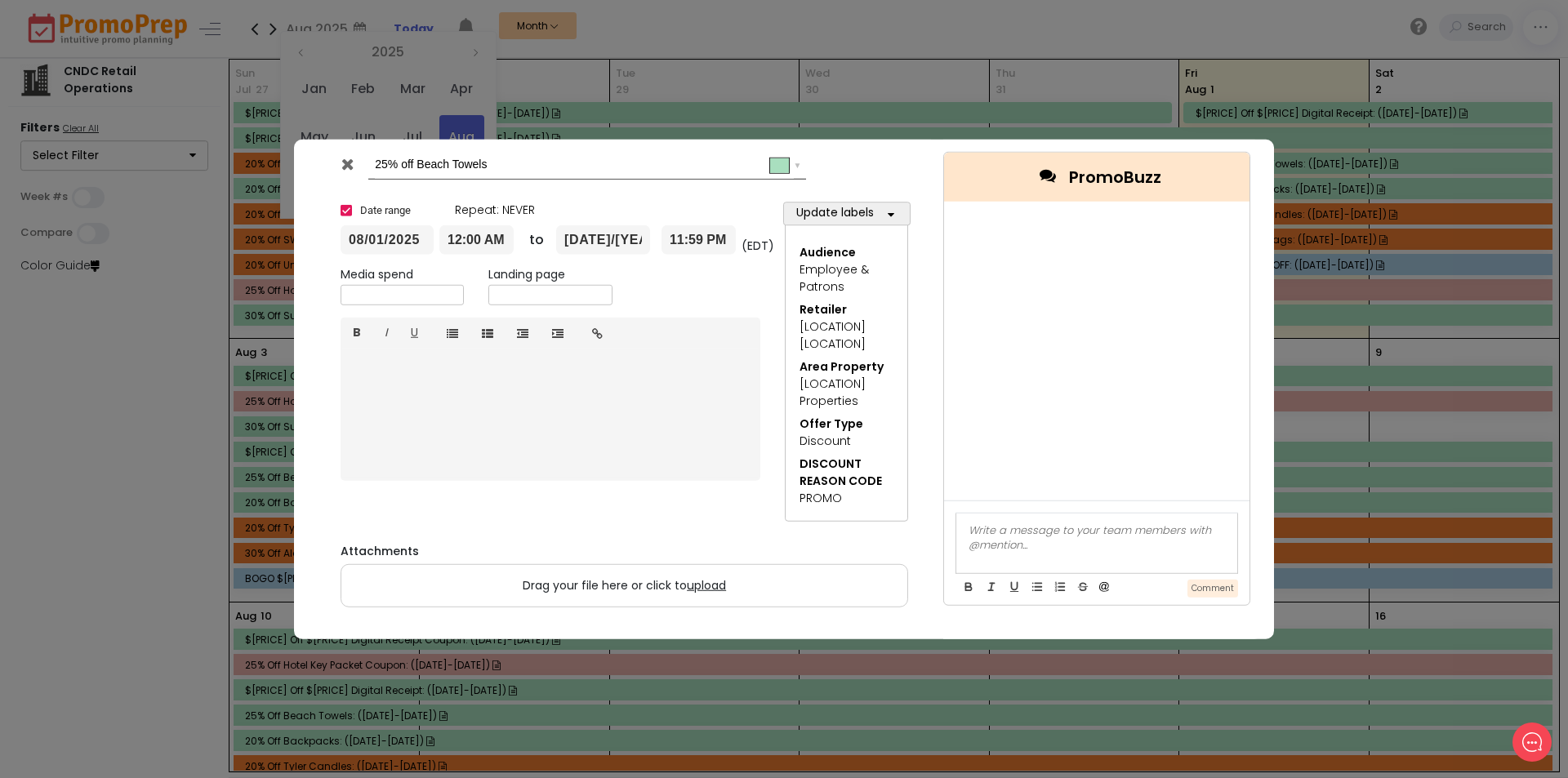 drag, startPoint x: 353, startPoint y: 164, endPoint x: 936, endPoint y: 193, distance: 583.7208 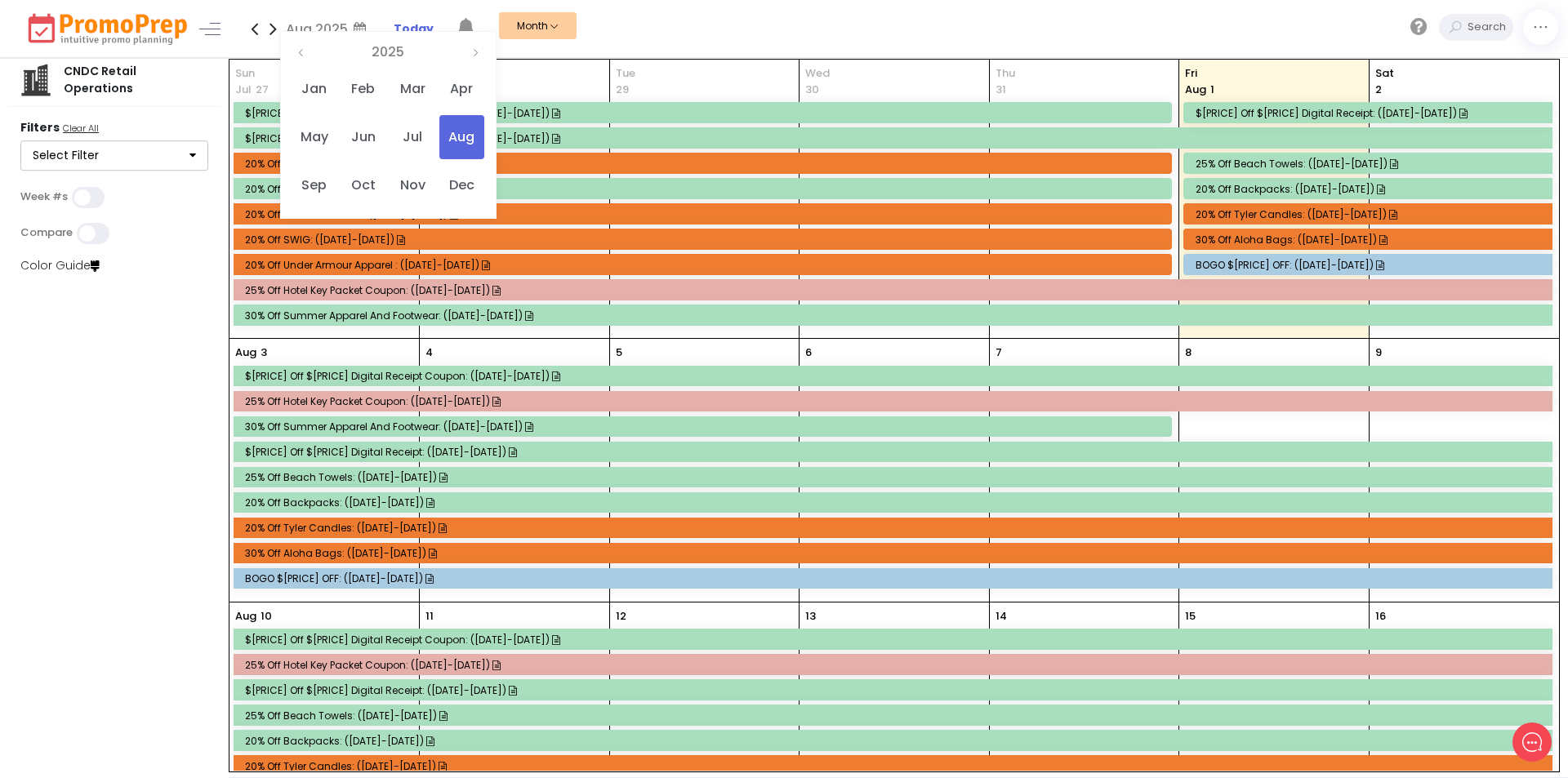 click on "20% off Backpacks: ([DATE]-[DATE])" at bounding box center [1370, 189] 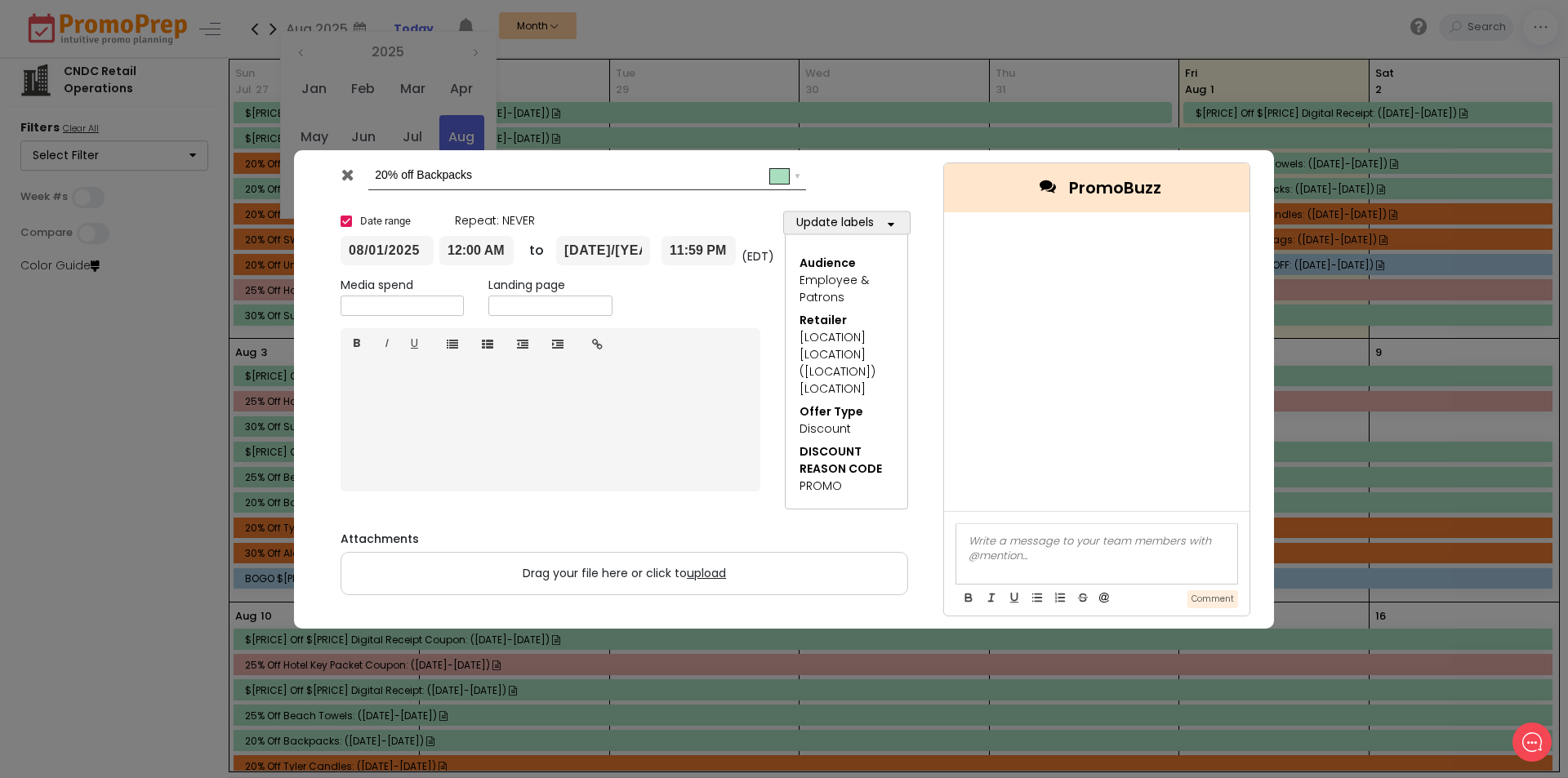 click on "20% off Backpacks #a9dfbf ▼" at bounding box center [568, 176] 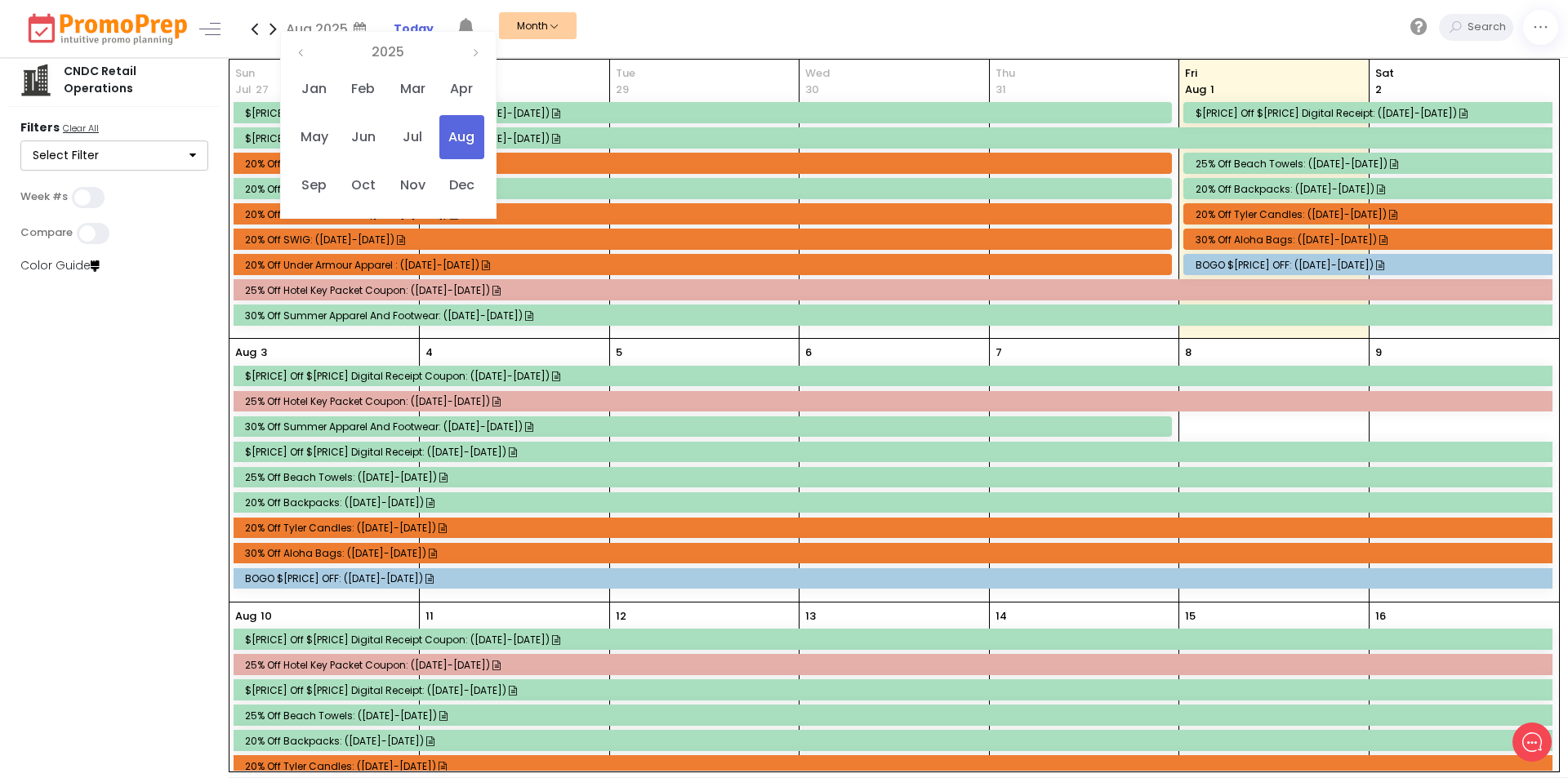 click on "Sun [DATE] [MONTH] $[PRICE] off $[PRICE] Digital Receipt Coupon: ([DATE]-[DATE]) $[PRICE] off $[PRICE] Digital Receipt Coupon: ([DATE]-[DATE]) 20% off Brumate Drinkware: ([DATE]-[DATE]) 20% off Brumate Drinkware: ([DATE]-[DATE]) 20% off Sanuk Footwear: ([DATE]-[DATE]) 20% off SWIG: ([DATE]-[DATE]) 20% off Under Armour Apparel : ([DATE]-[DATE]) 25% off Hotel Key Packet Coupon: ([DATE]-[DATE]) 30% off Summer apparel and footwear: ([DATE]-[DATE]) Mon [DATE] Tue [DATE] Wed [DATE] Thu [DATE] Fri [MONTH] [DATE] $[PRICE] off $[PRICE] Digital Receipt: ([DATE]-[DATE]) 25% off Beach Towels: ([DATE]-[DATE]) 20% off Backpacks: ([DATE]-[DATE]) 20% off Tyler Candles: ([DATE]-[DATE]) 30% off Aloha Bags: ([DATE]-[DATE]) BOGO $[PRICE] OFF: ([DATE]-[DATE]) Sat [DATE] [MONTH] $[PRICE] off $[PRICE] Digital Receipt Coupon: ([DATE]-[DATE]) 25% off Hotel Key Packet Coupon: ([DATE]-[DATE]) 30% off Summer apparel and footwear: ([DATE]-[DATE]) $[PRICE] off $[PRICE] Digital Receipt: ([DATE]-[DATE]) 25% off Beach Towels: ([DATE]-[DATE]) 20% off Backpacks: ([DATE]-[DATE]) 20% off Tyler Candles: ([DATE]-[DATE]) 30% off Aloha Bags: ([DATE]-[DATE]) BOGO $[PRICE] OFF: ([DATE]-[DATE])" at bounding box center (898, 417) 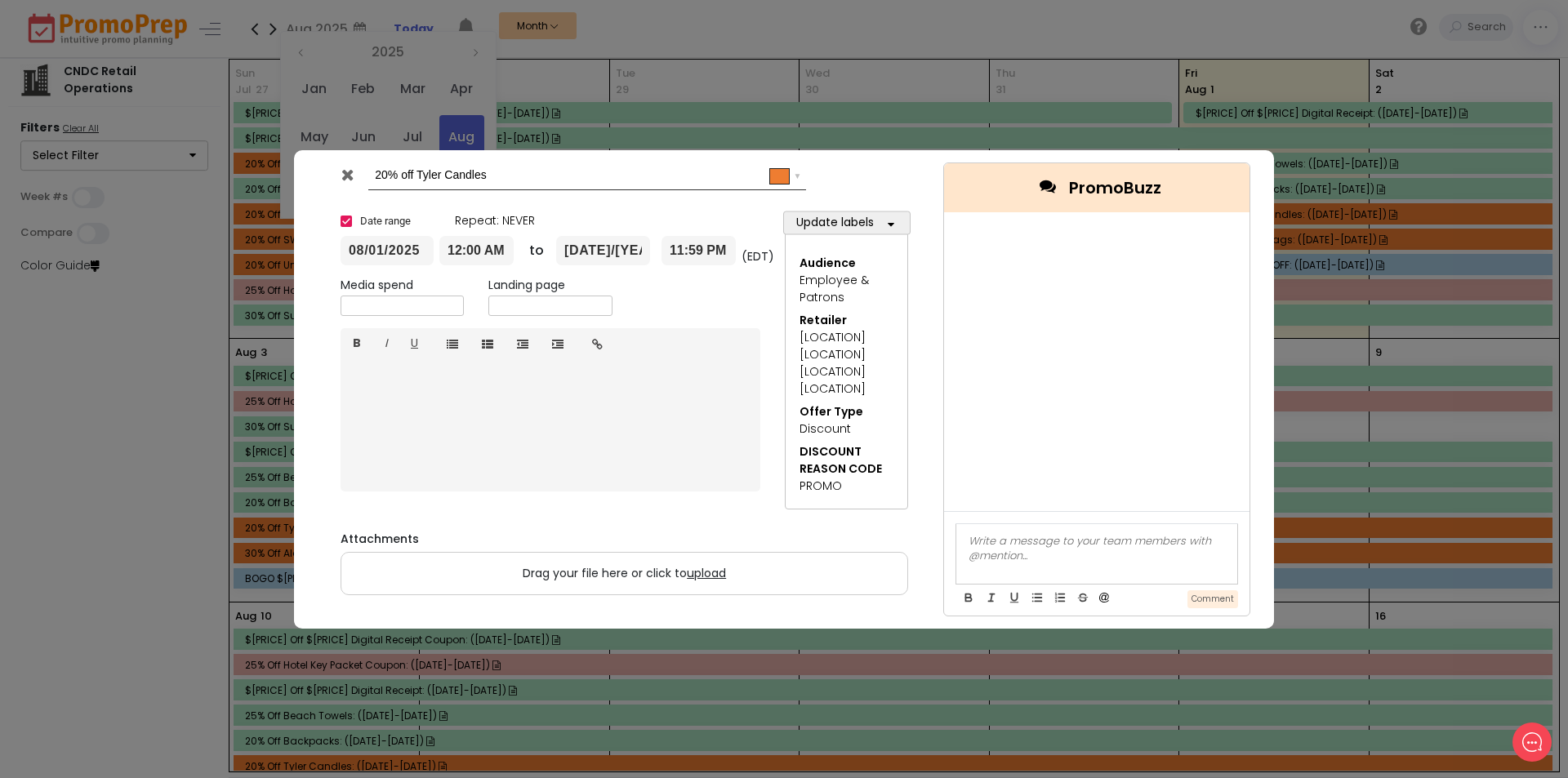 click at bounding box center [347, 175] 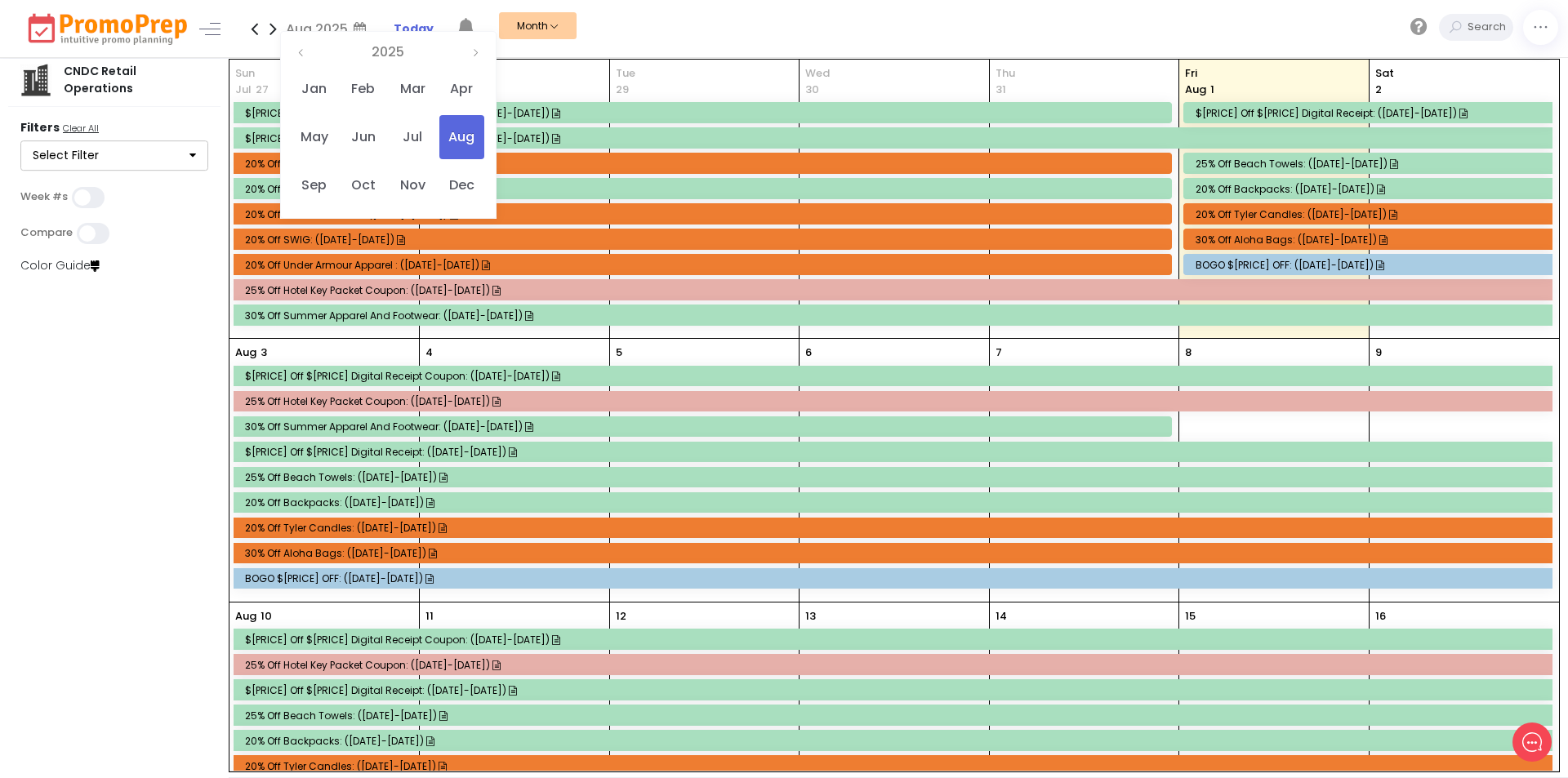 click on "20% off Tyler Candles: ([DATE]-[DATE])" at bounding box center [1370, 214] 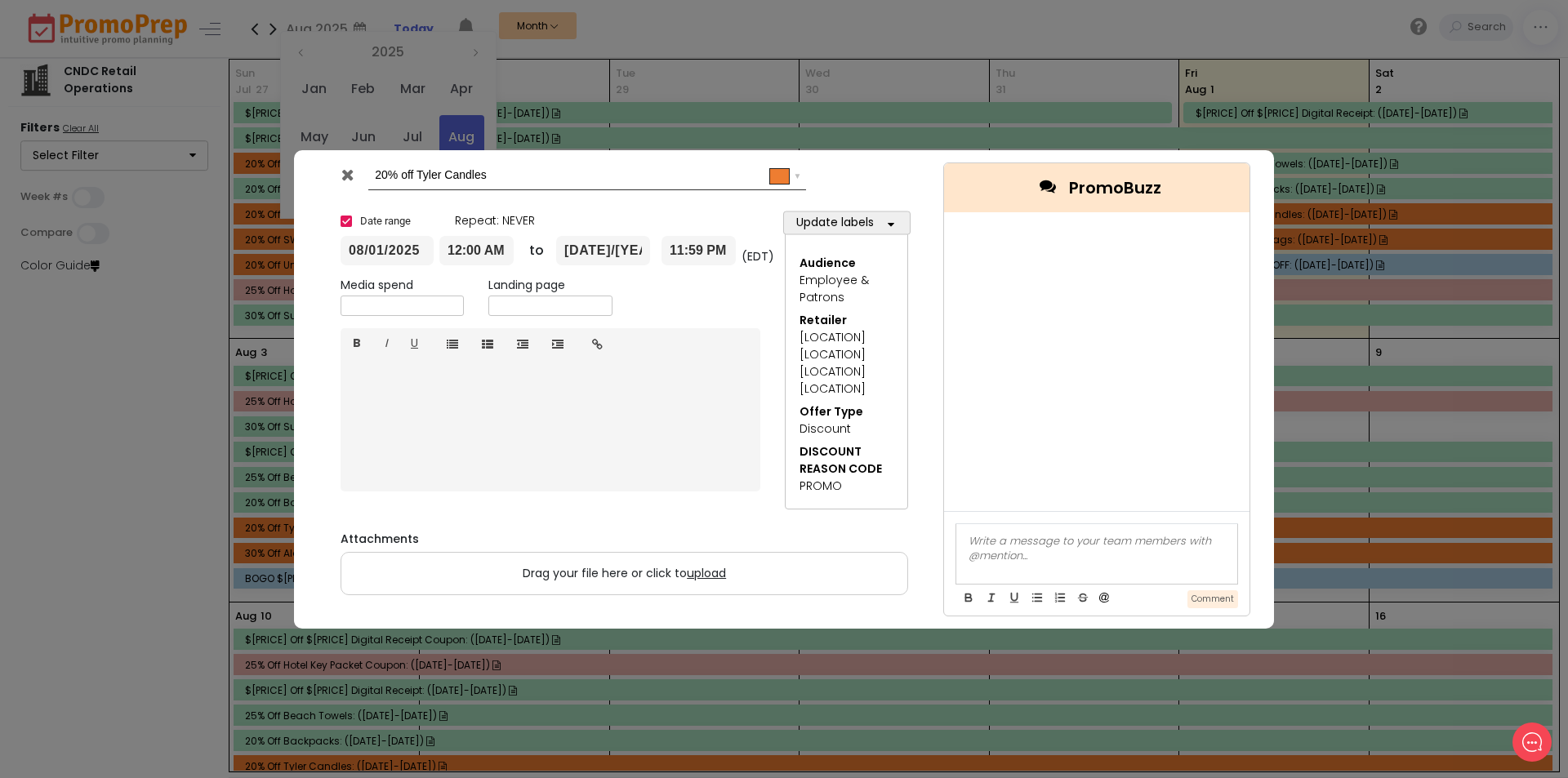 click at bounding box center (349, 179) 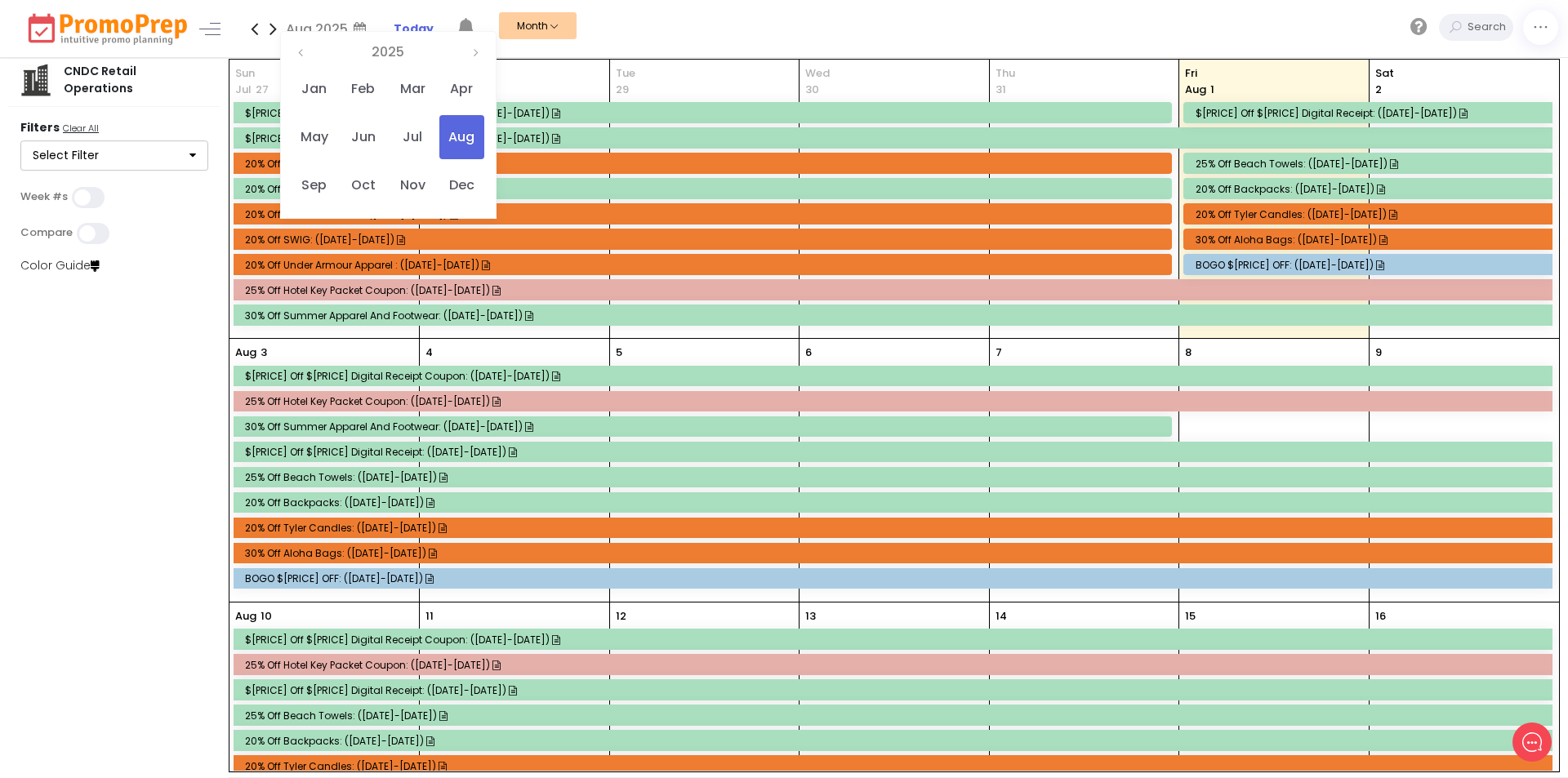 click on "30% off Aloha Bags: ([DATE]-[DATE])" at bounding box center [1370, 239] 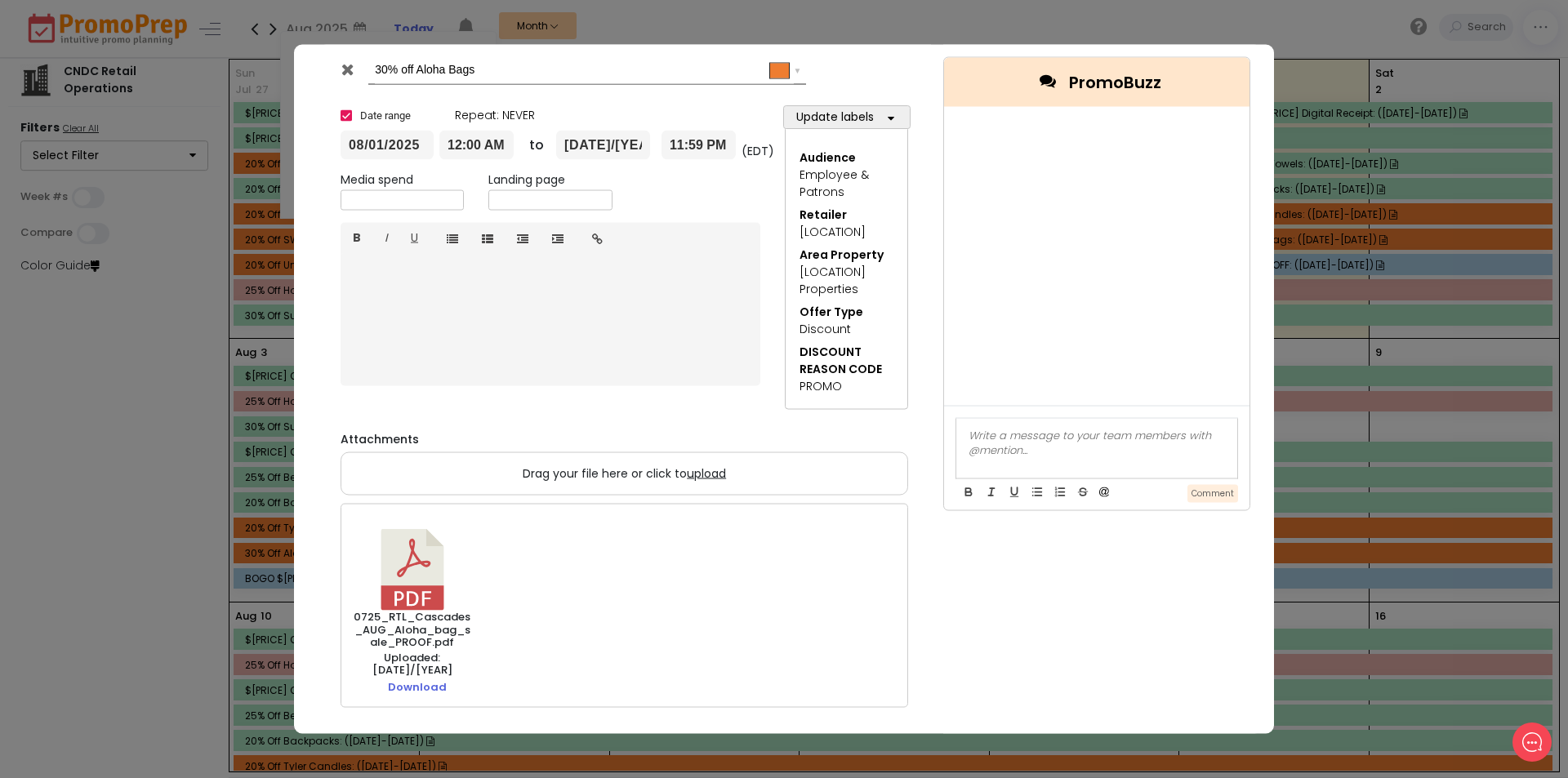 drag, startPoint x: 360, startPoint y: 78, endPoint x: 578, endPoint y: 132, distance: 224.58851 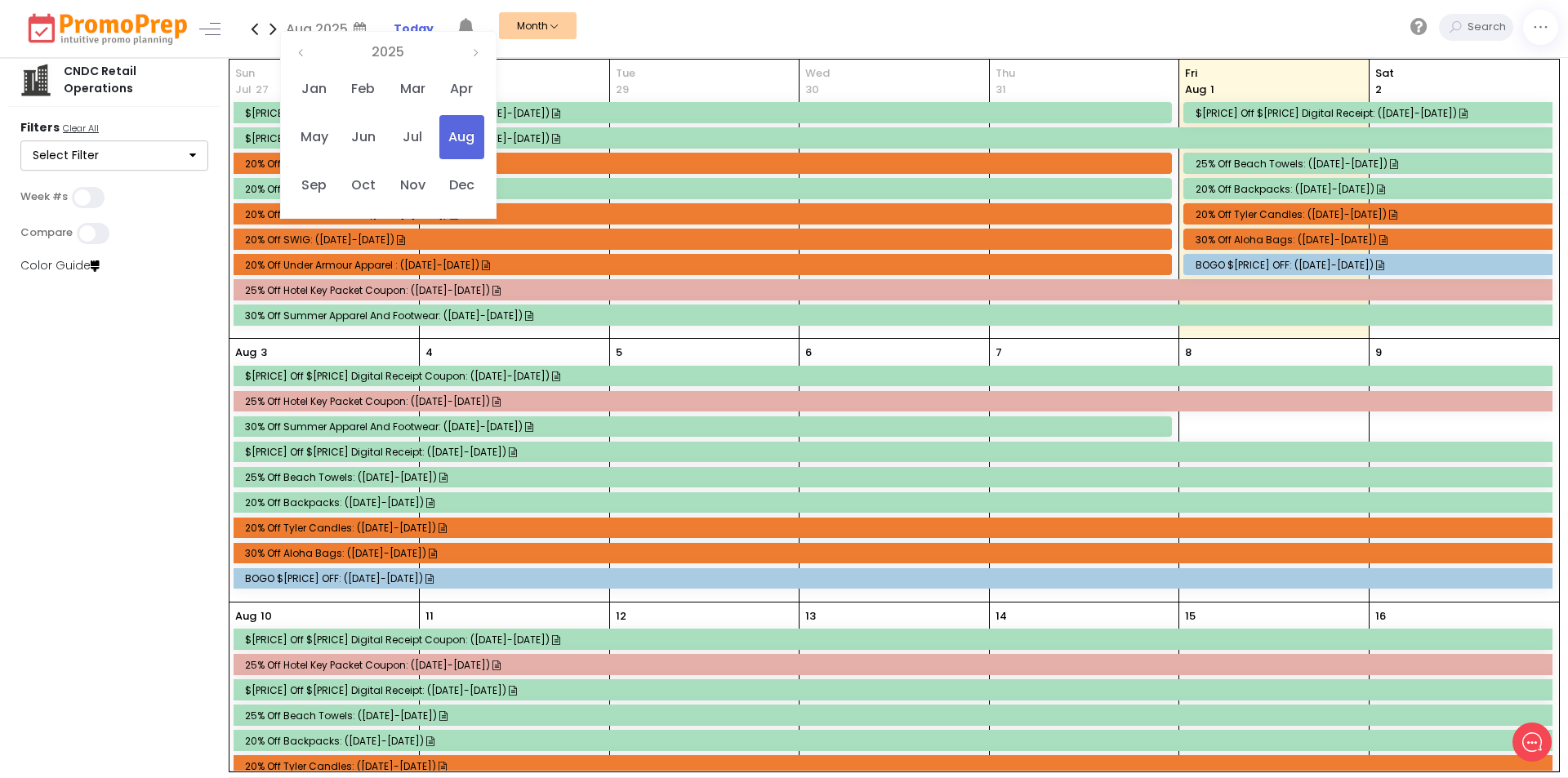 click on "BOGO $[PRICE] OFF: ([DATE]-[DATE])" at bounding box center (1370, 265) 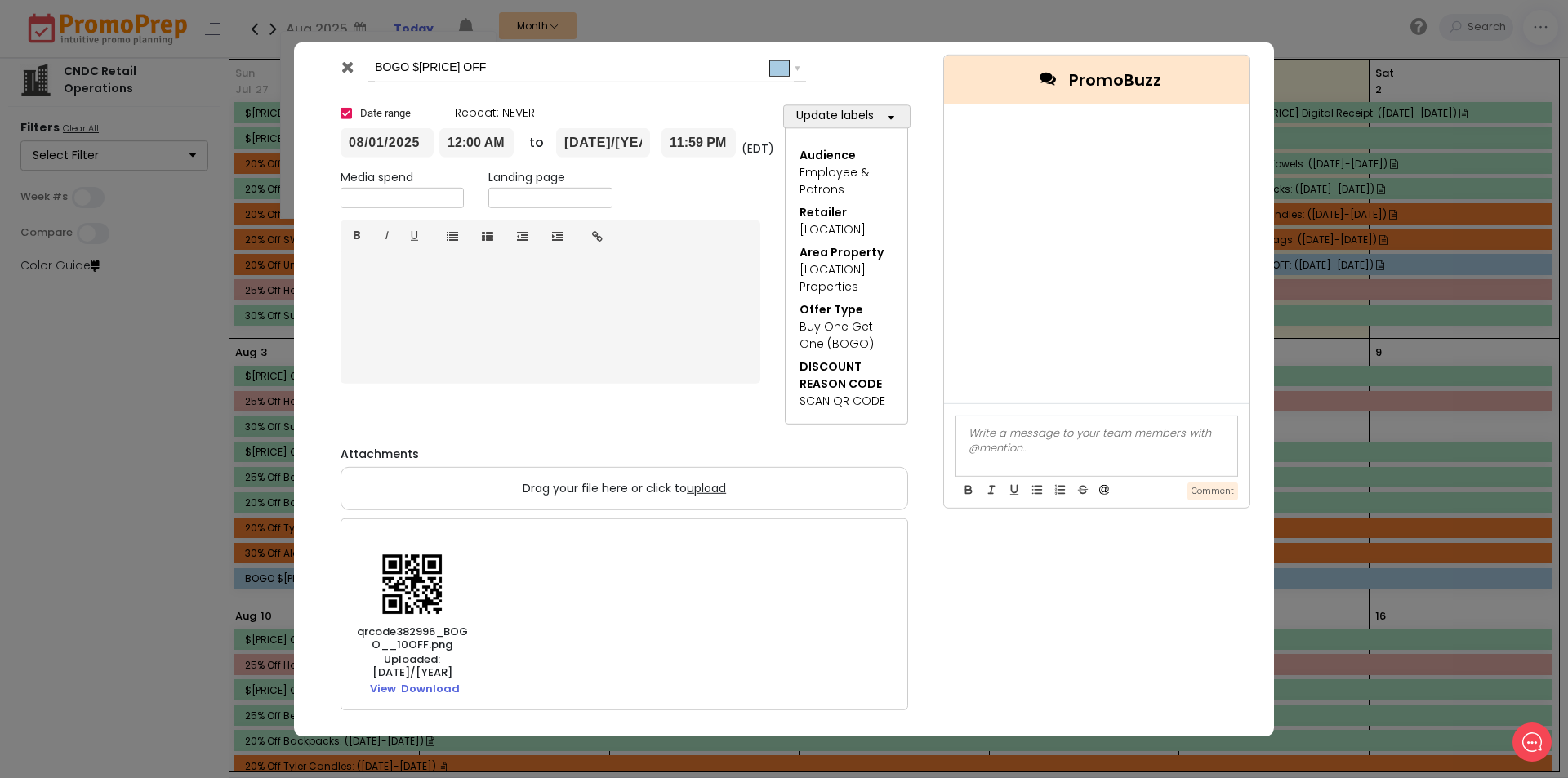 click at bounding box center [347, 66] 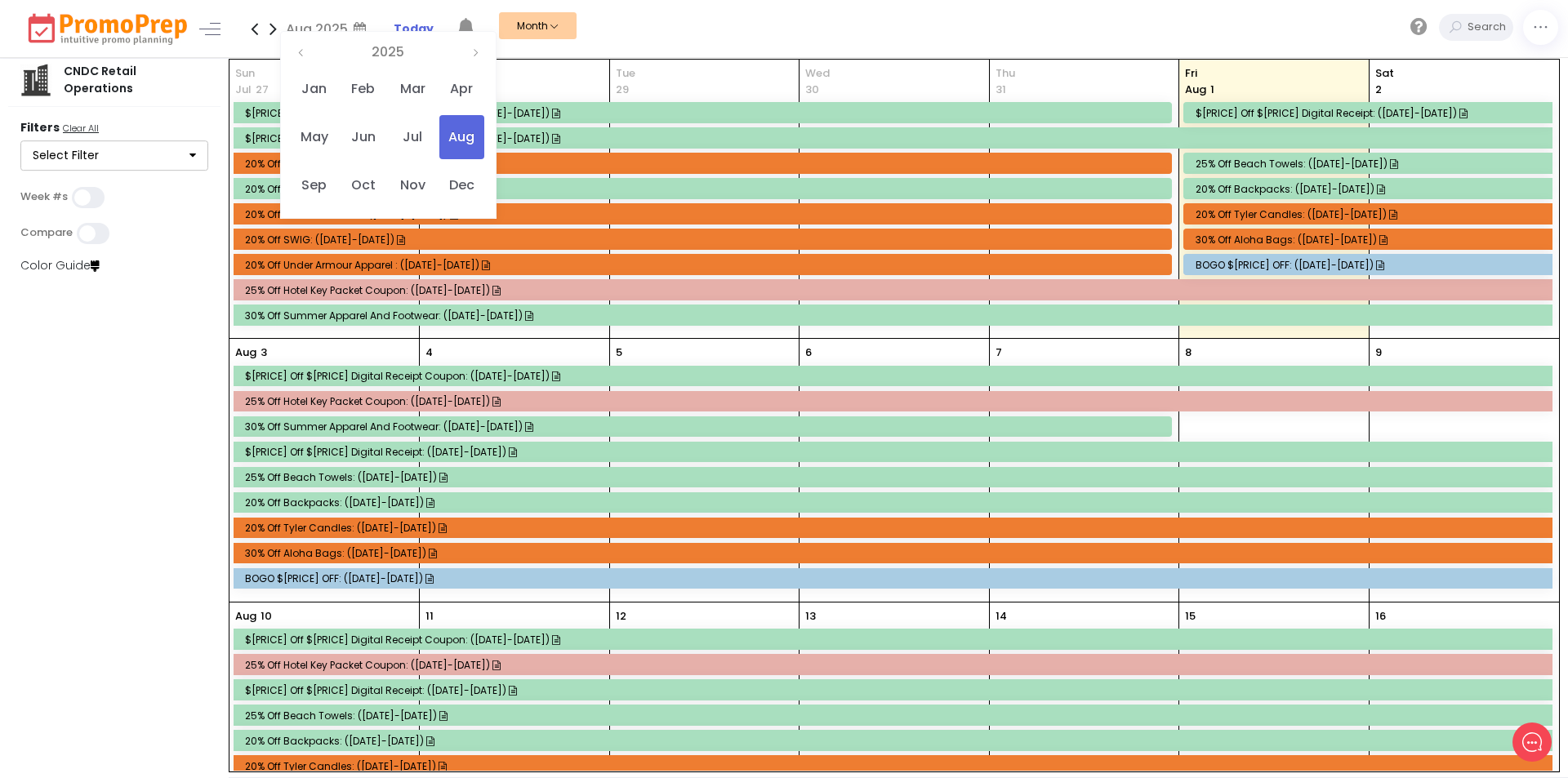 click on "BOGO $[PRICE] OFF: ([DATE]-[DATE])" at bounding box center (1370, 265) 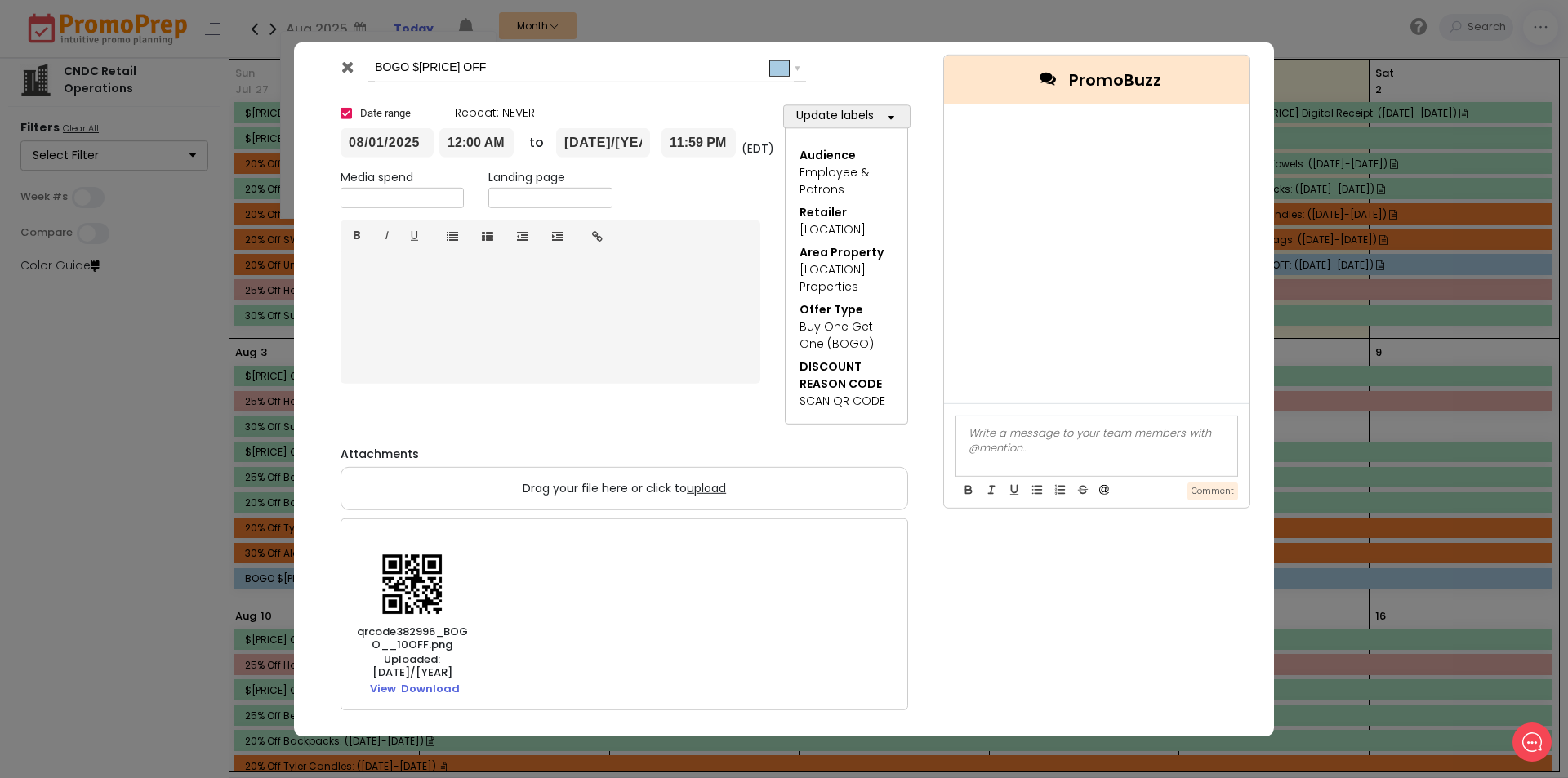 click at bounding box center (347, 66) 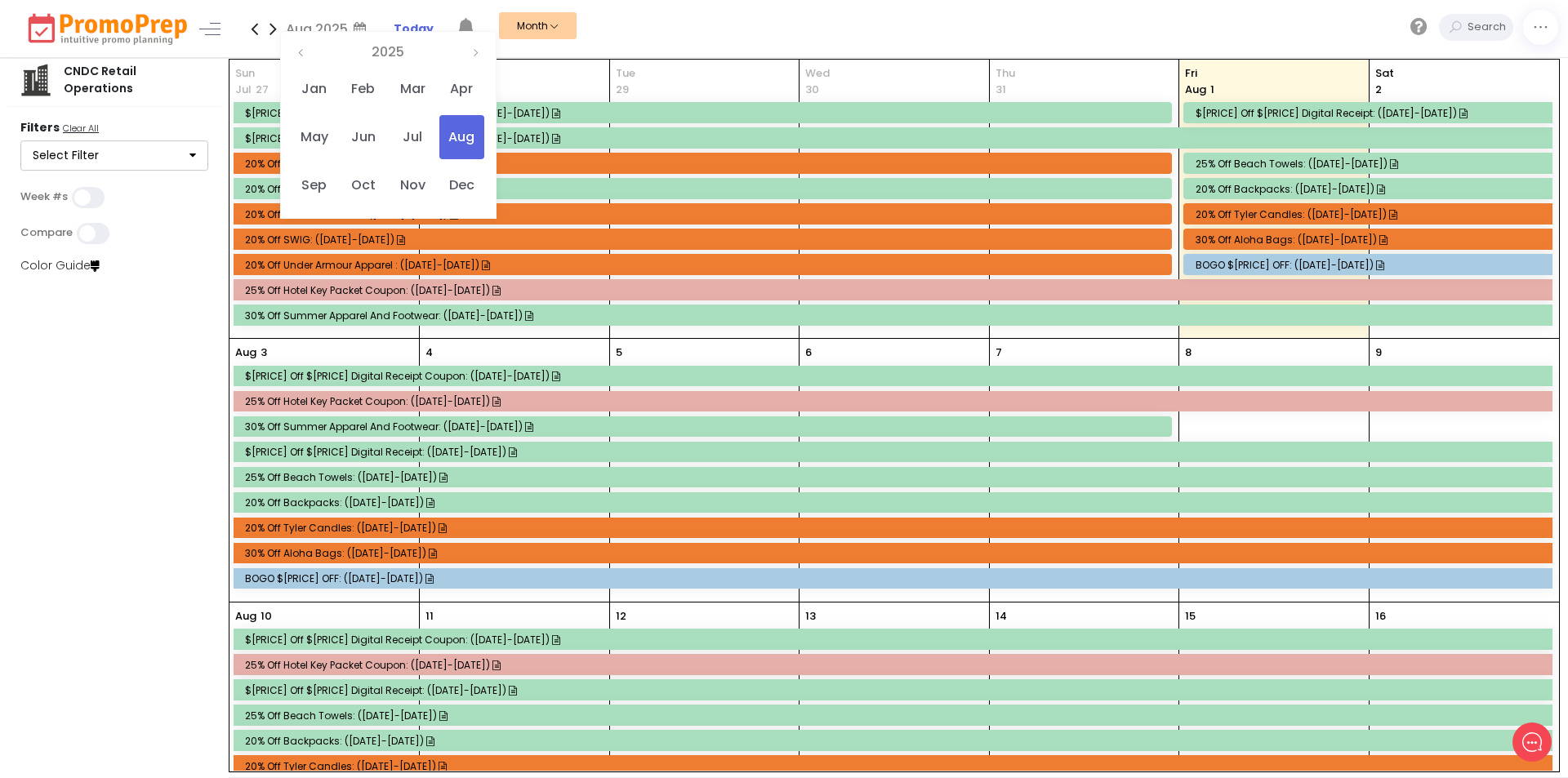 click on "25% off Hotel Key Packet Coupon: ([DATE]-[DATE])" at bounding box center (895, 290) 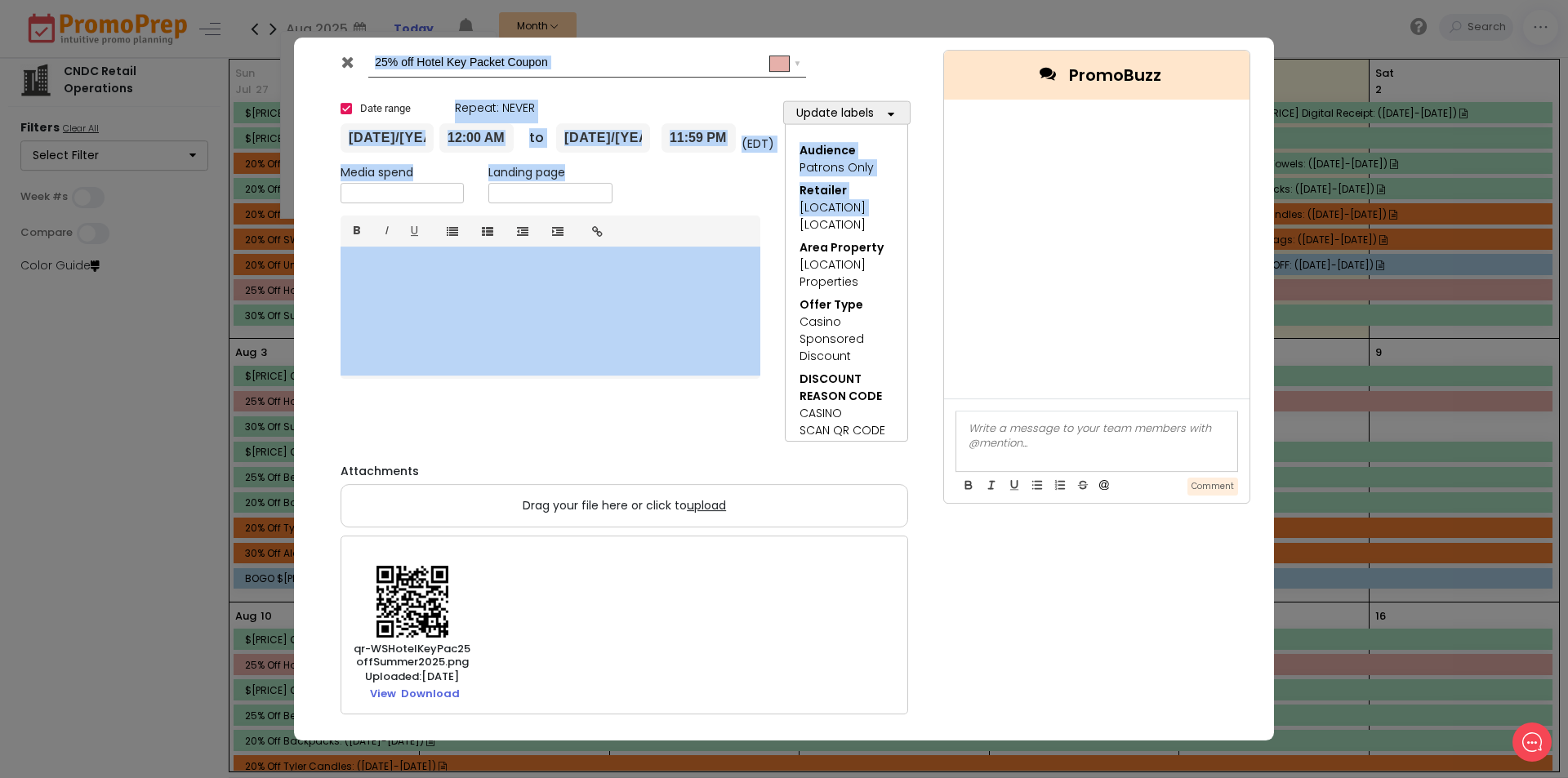 drag, startPoint x: 345, startPoint y: 64, endPoint x: 772, endPoint y: 244, distance: 463.38861 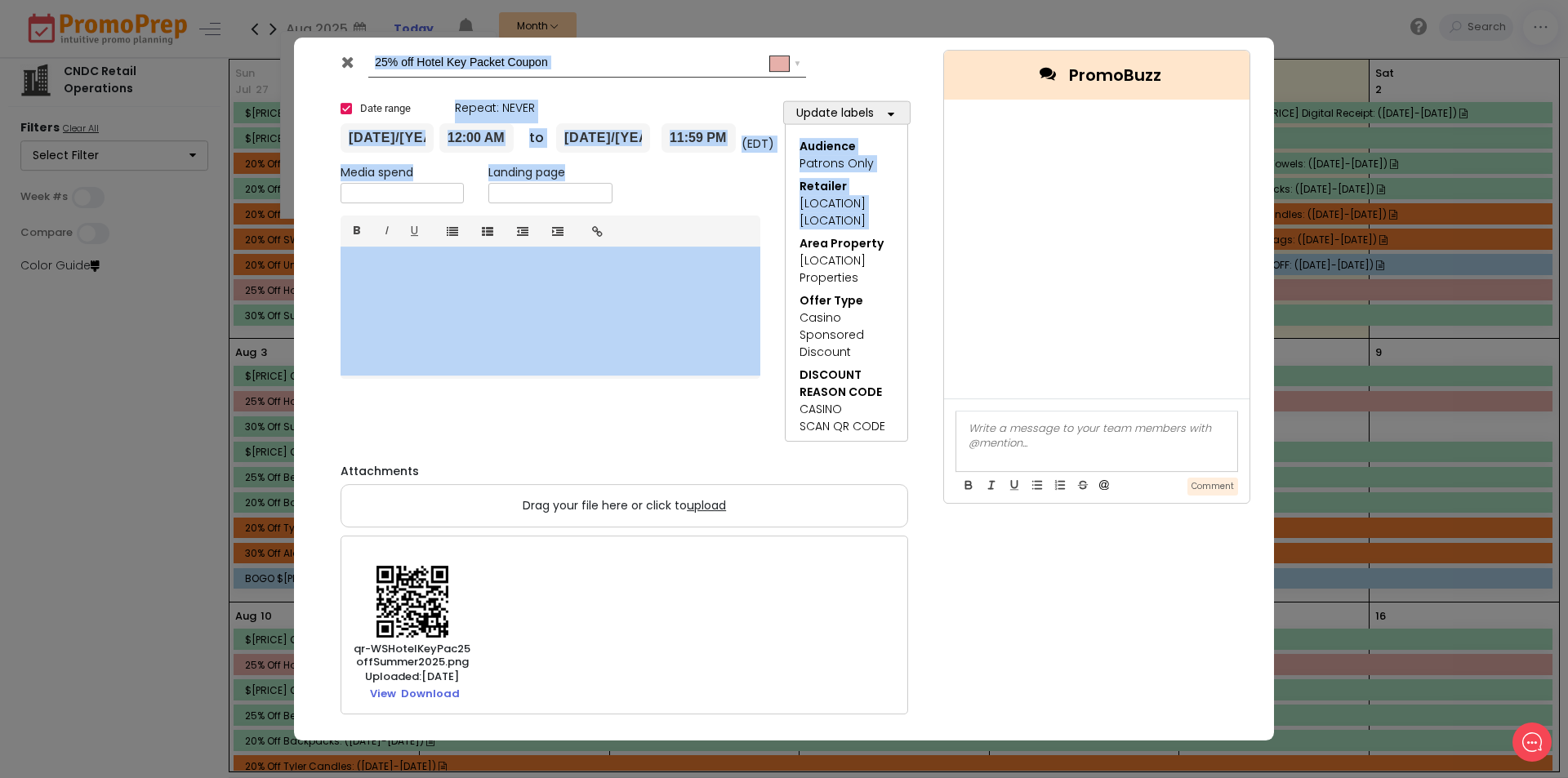 scroll, scrollTop: 0, scrollLeft: 0, axis: both 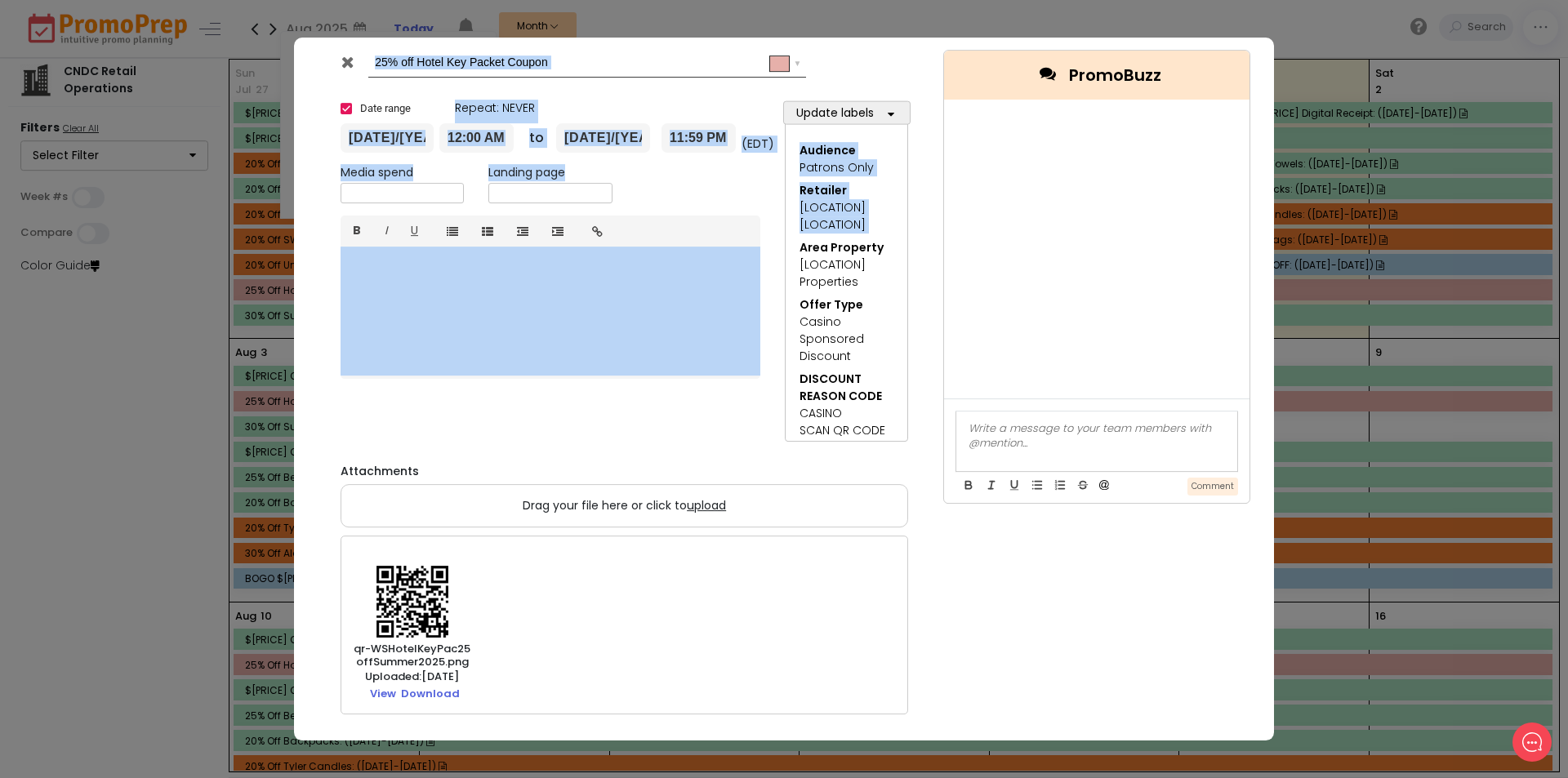 click at bounding box center (347, 62) 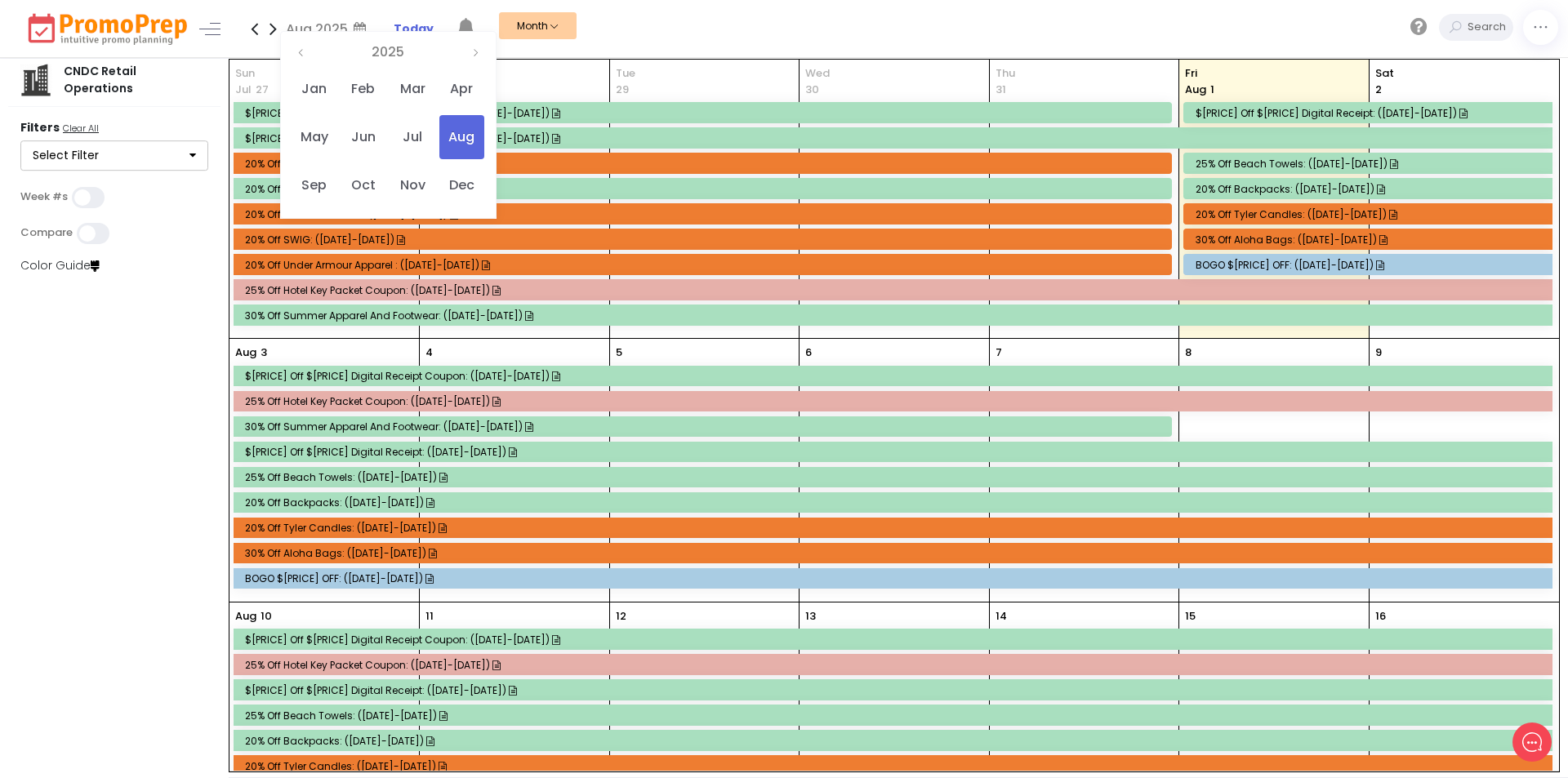click on "30% off Summer apparel and footwear: ([DATE]-[DATE])" at bounding box center [895, 315] 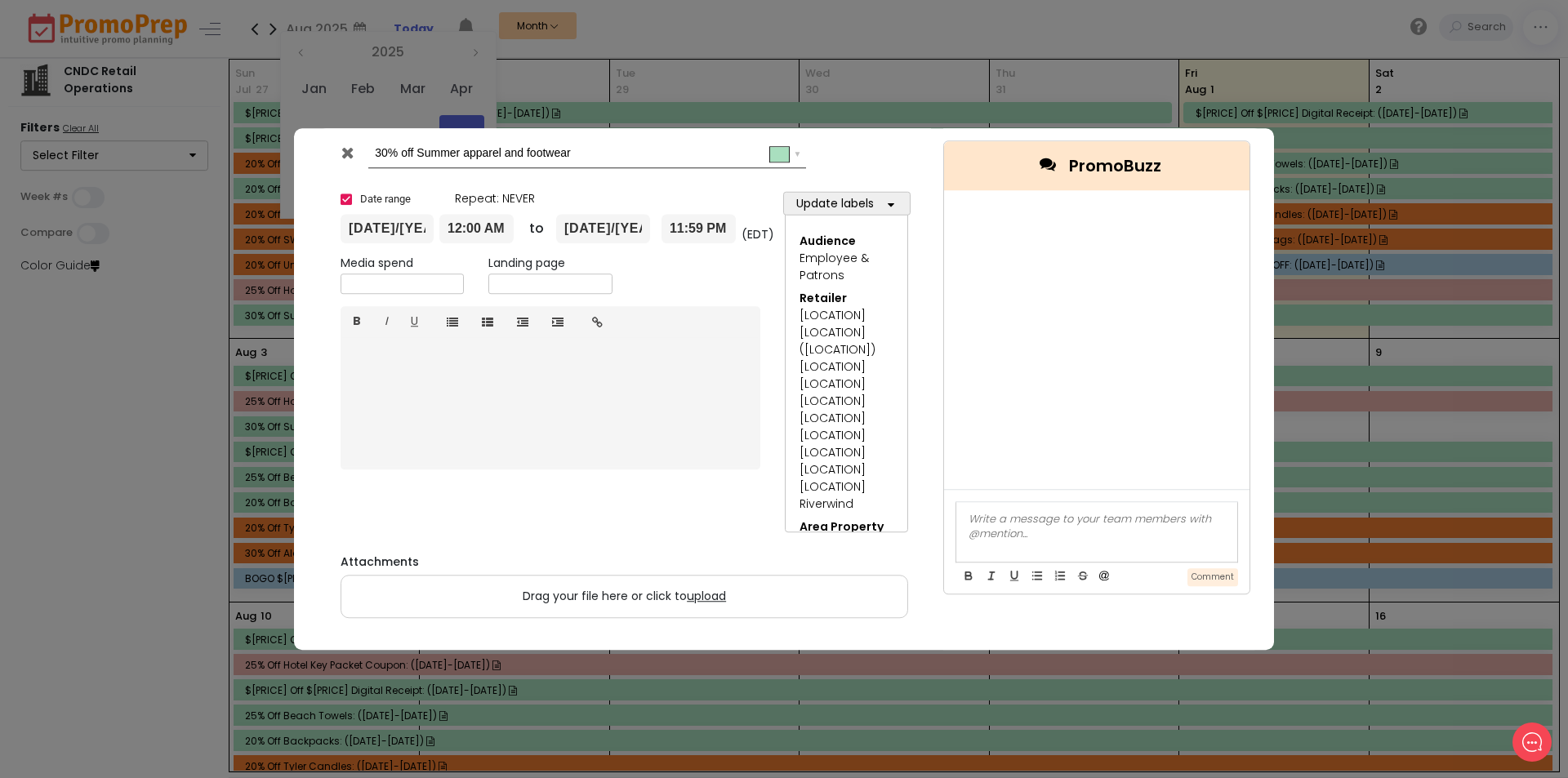 click at bounding box center [347, 153] 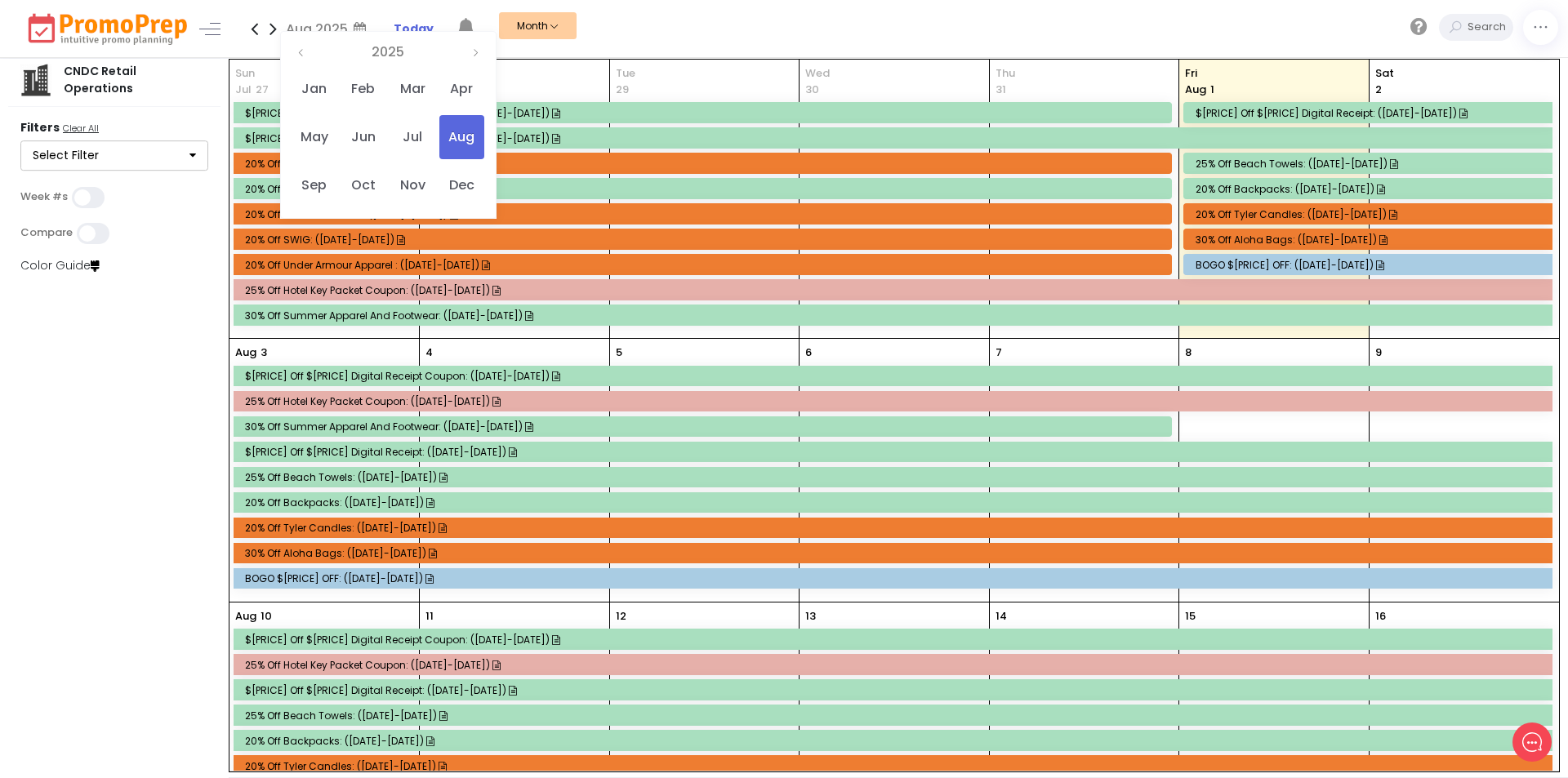 click on "CNDC Retail Operations Filters Clear All Select Filter Audience Select All Clear All Casino Patron Event Employee & Patrons Employees Only Patrons Only Retailer Select All Clear All Cascades CTS-Artesian Luxe At The Artesian Oasis Boutique Okie Twister Shoenique Winstar RV Park Area Property Select All Clear All Artesian Properties Winstar Properties Product Category Select All Clear All Accessories Apparel Drinkware Eyewear Fine Chocolates Fragrances Handbags Jewelry Wallets Watches Offer Type Select All Clear All Advertisement Buy One Get One (BOGO) Casino Sponsored Discount Discount Gift With Purchase (GWP) DISCOUNT REASON CODE Select All Clear All CASINO NONE-ADVERTISEMENT PROMO SCAN QR CODE Brands Select All Clear All Bedre Brighton Corkcicle Michael Kors Oakley RayBan Yeti Cancel Bookmark Apply Week #s Compare Color Guide" at bounding box center [115, 418] 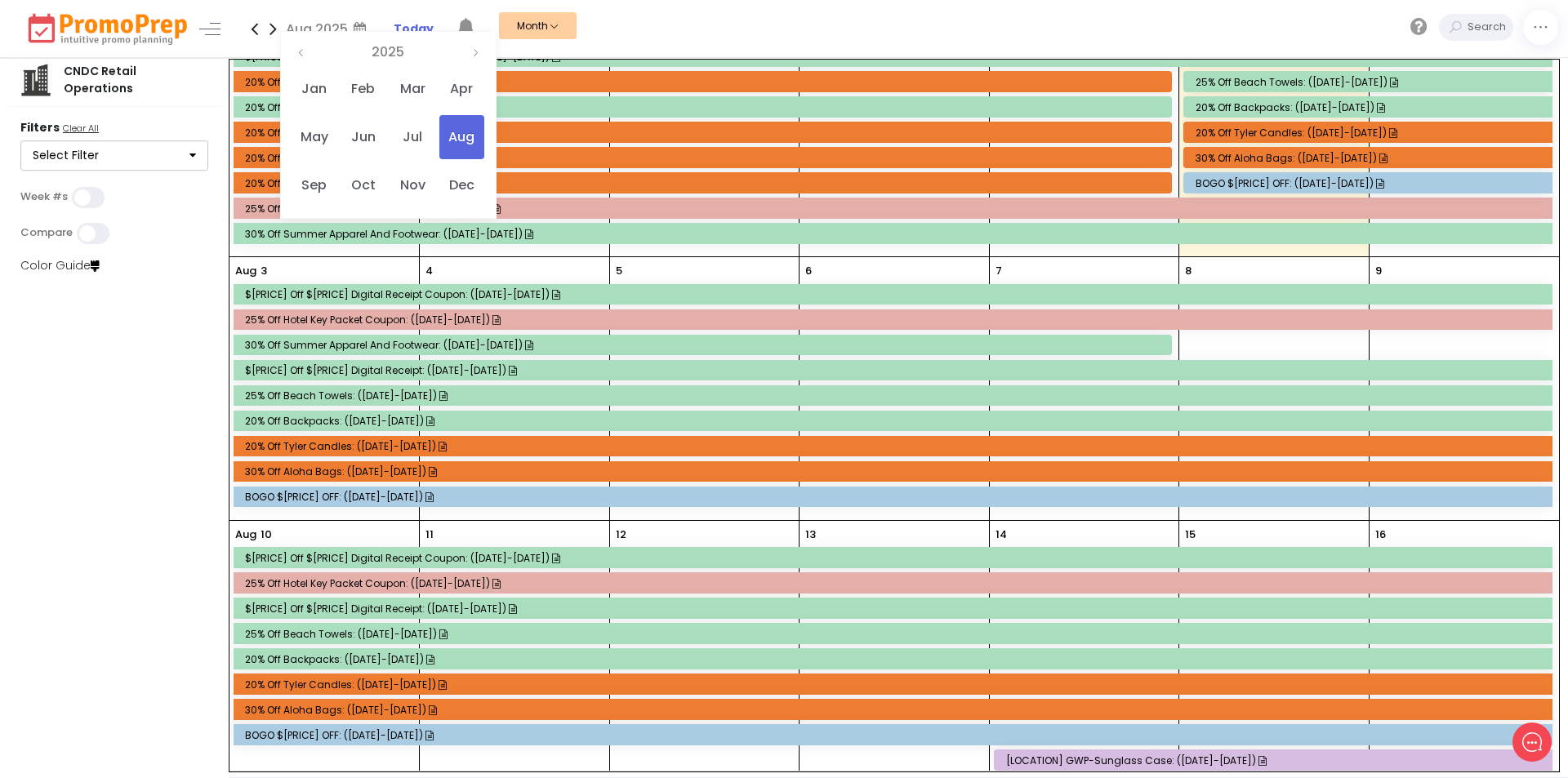 scroll, scrollTop: 408, scrollLeft: 0, axis: vertical 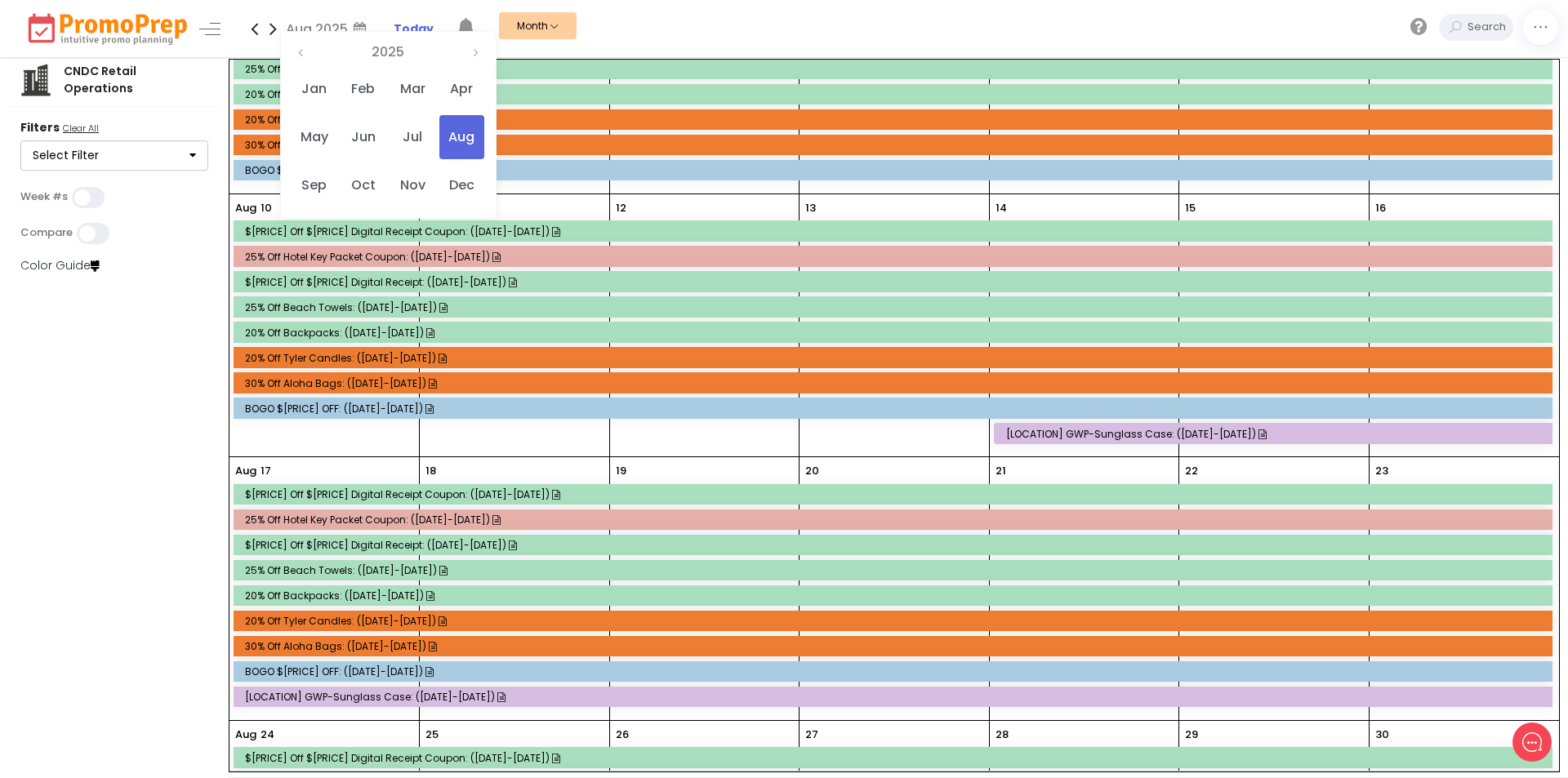 click on "[LOCATION] GWP-Sunglass Case: ([DATE]-[DATE])" at bounding box center (1273, 433) 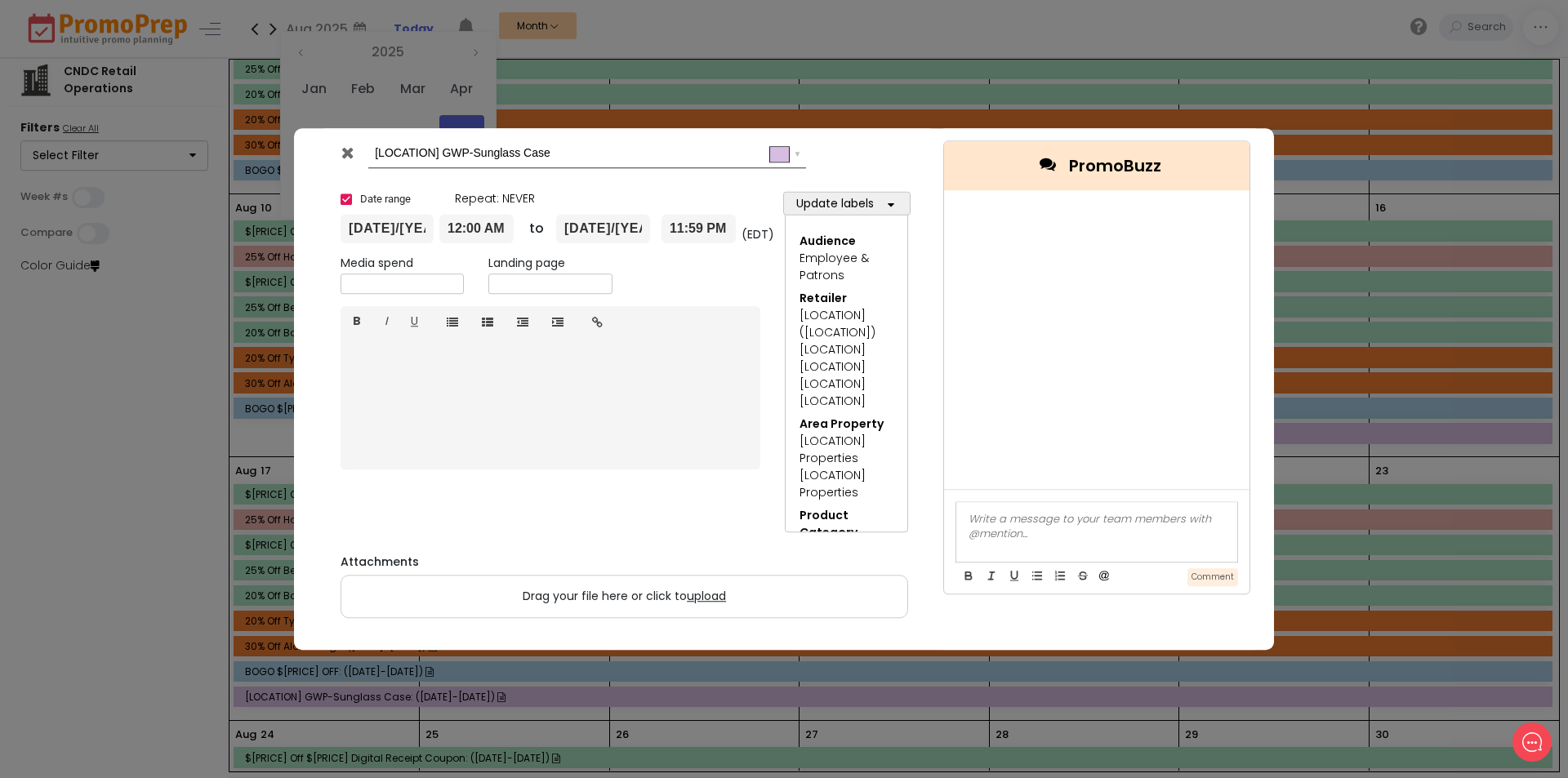 click at bounding box center (347, 153) 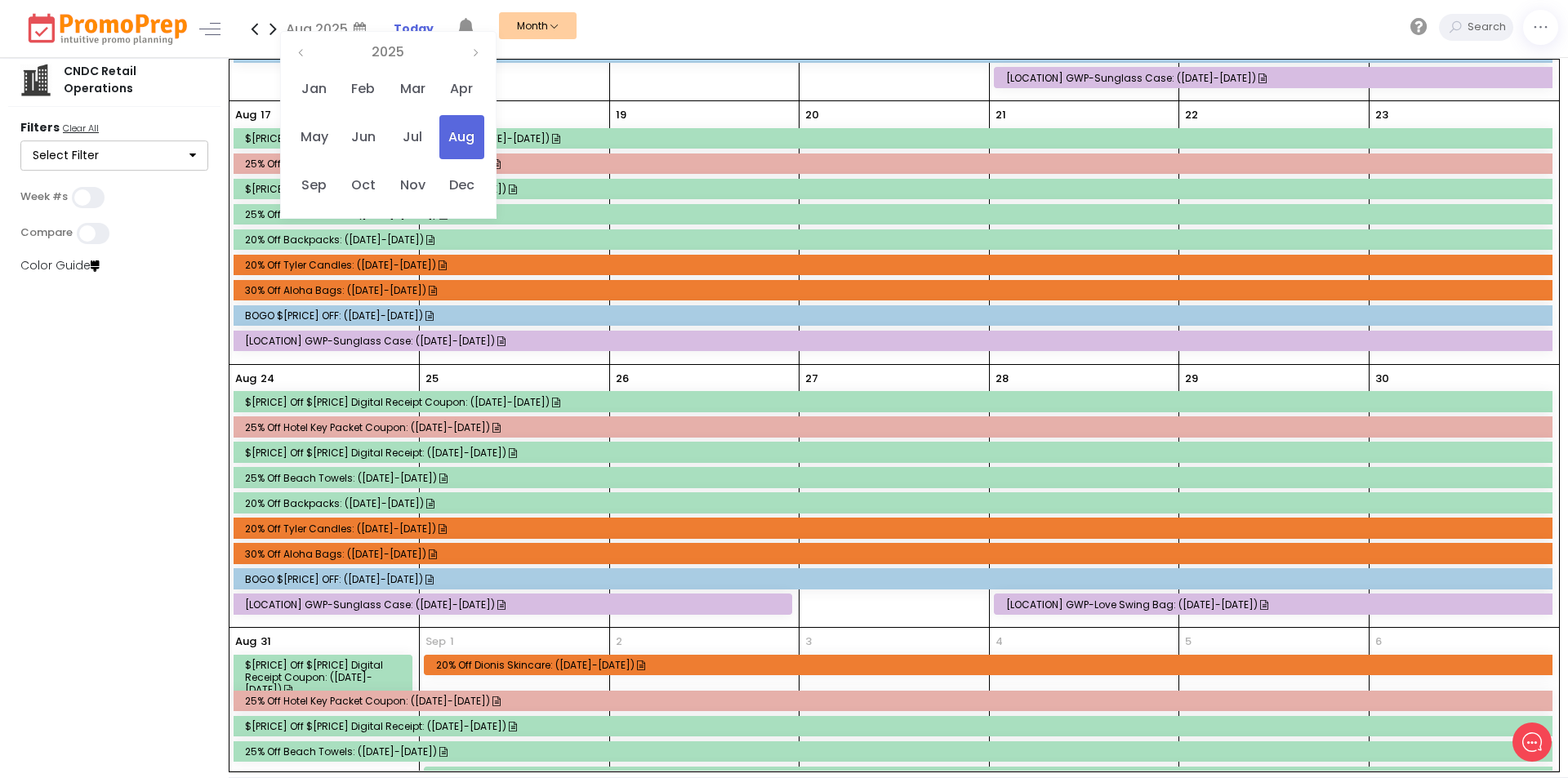 scroll, scrollTop: 735, scrollLeft: 0, axis: vertical 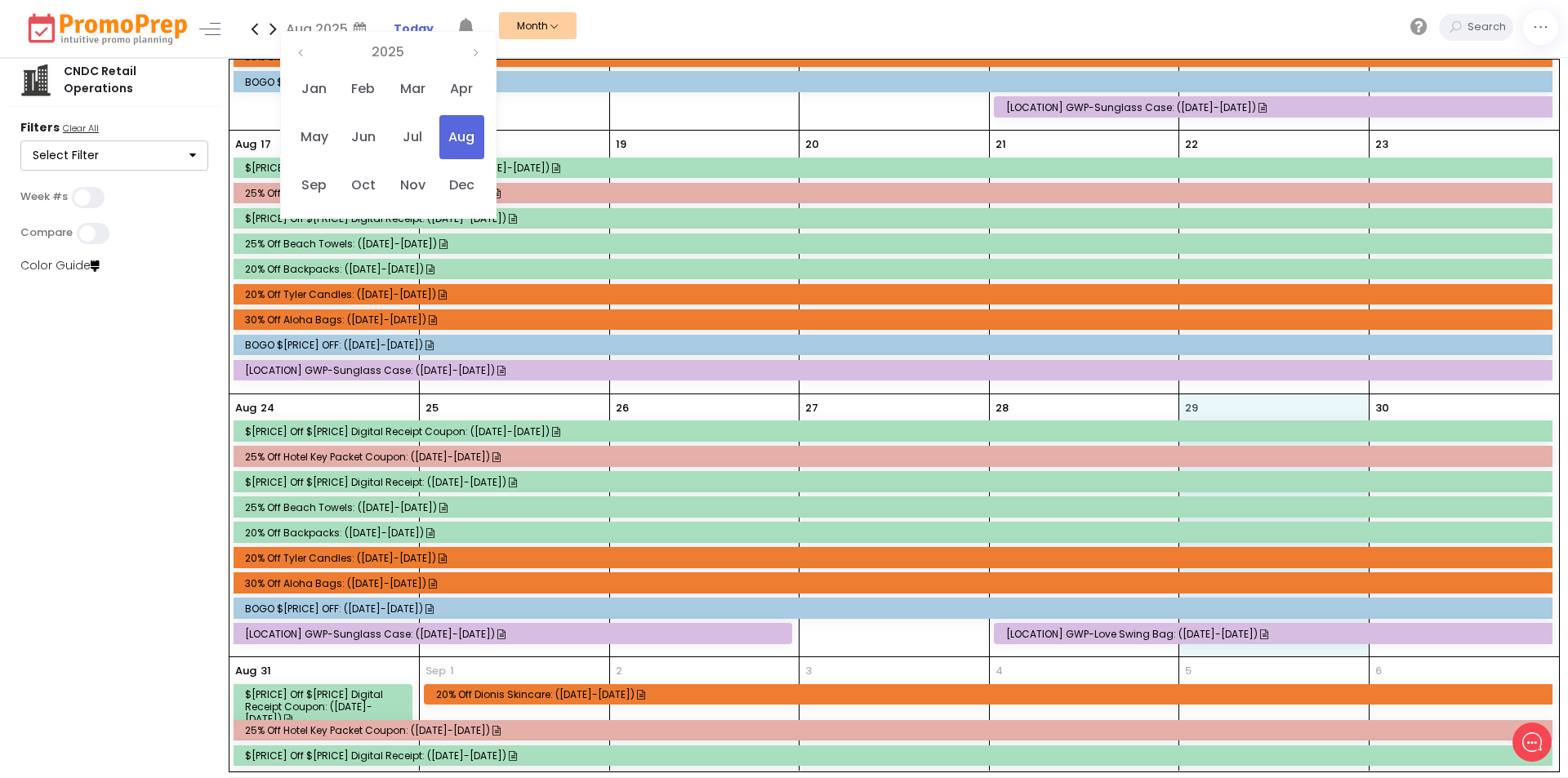 click on "29" at bounding box center (1274, 526) 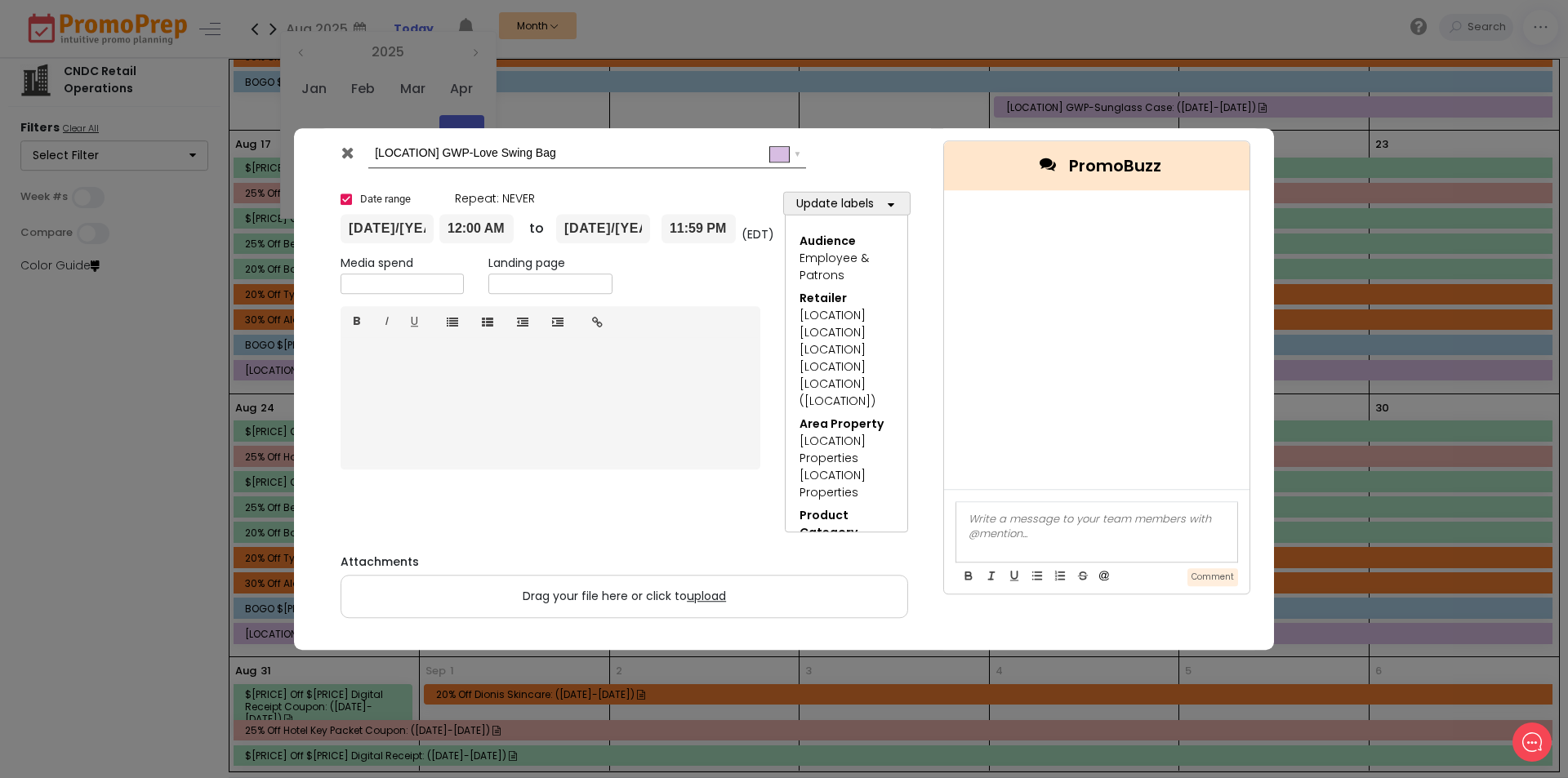 click at bounding box center (347, 153) 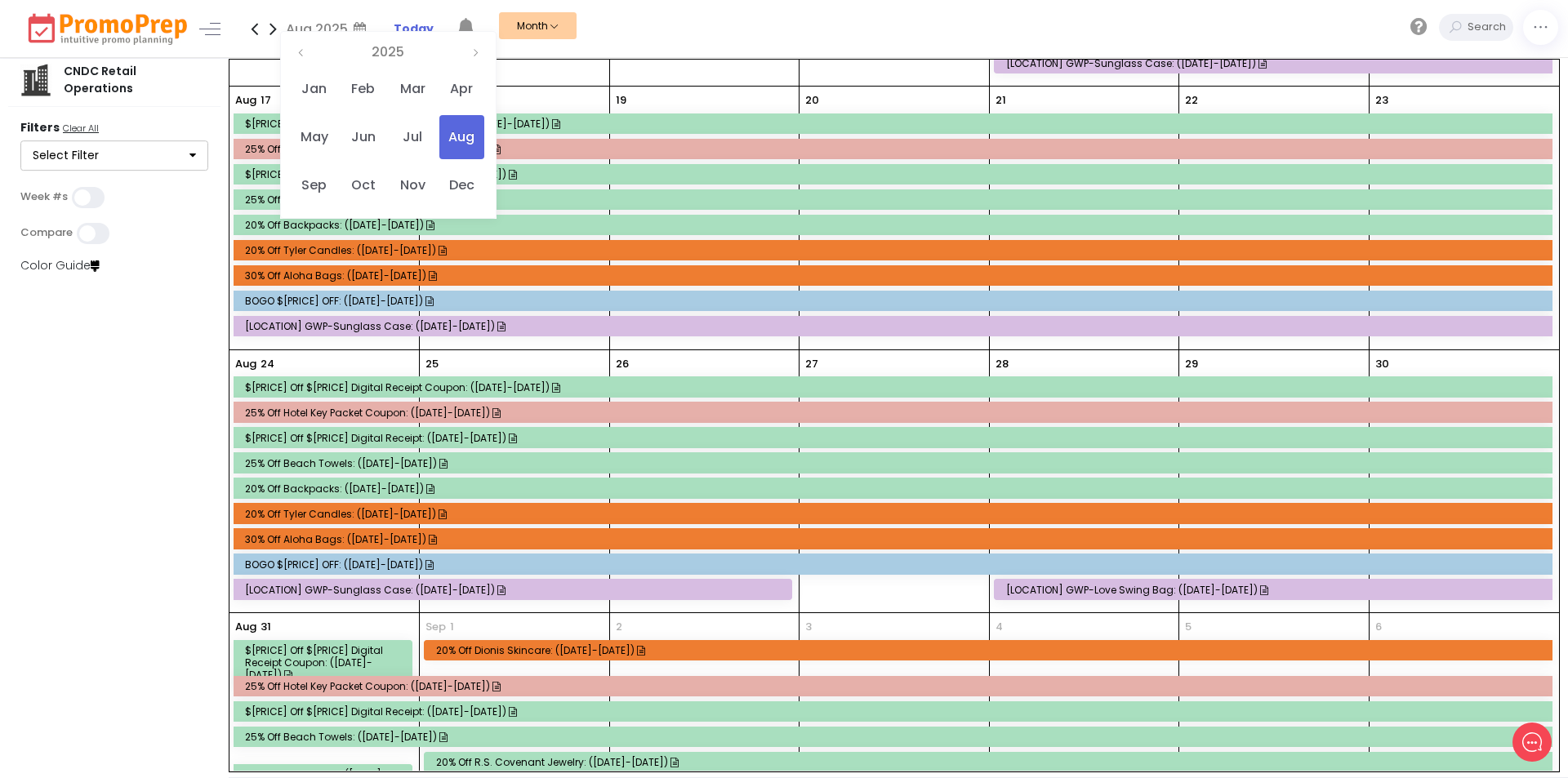 scroll, scrollTop: 816, scrollLeft: 0, axis: vertical 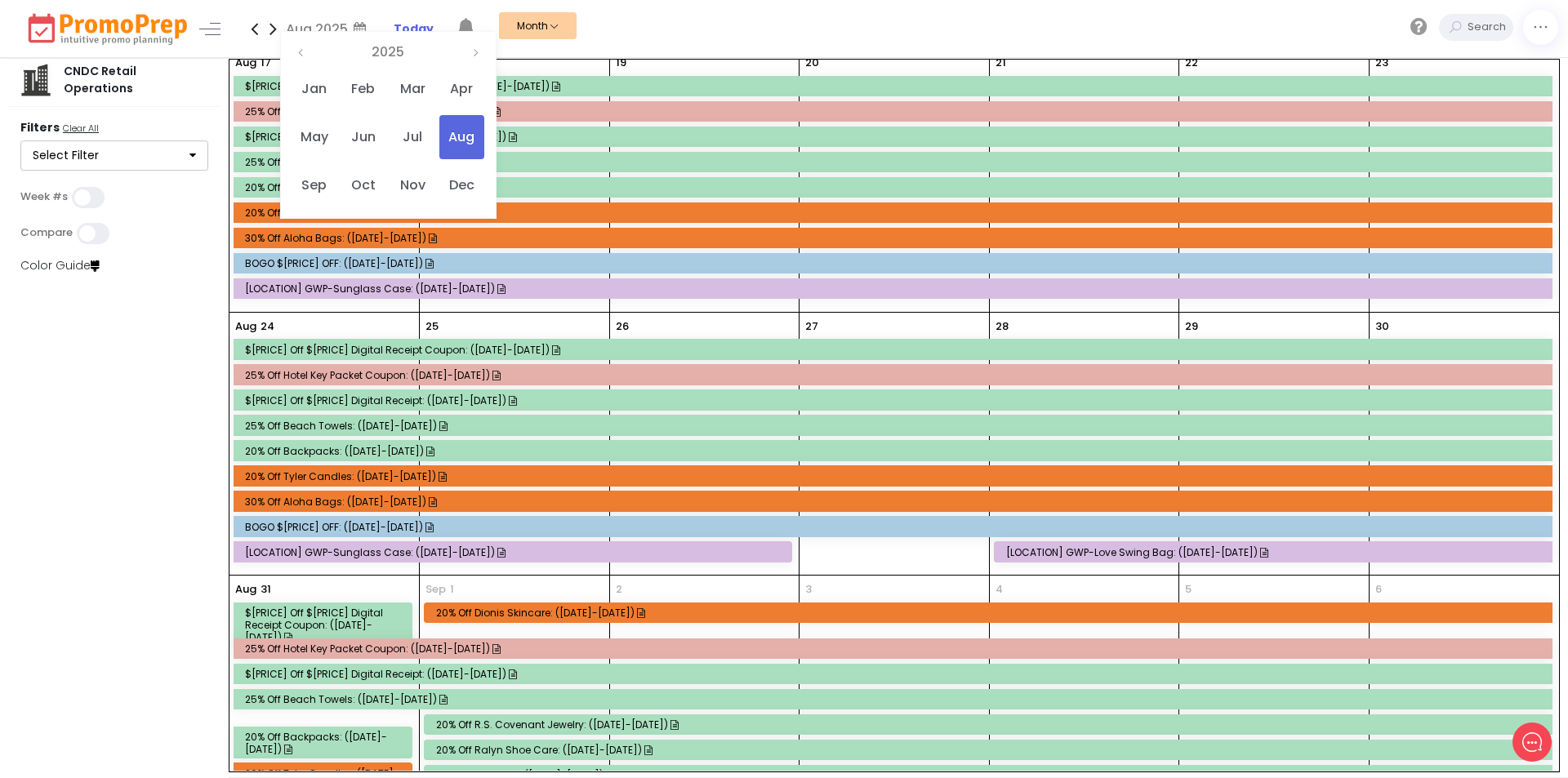 click on "CNDC Retail Operations Filters Clear All Select Filter Audience Select All Clear All Casino Patron Event Employee & Patrons Employees Only Patrons Only Retailer Select All Clear All Cascades CTS-Artesian Luxe At The Artesian Oasis Boutique Okie Twister Shoenique Winstar RV Park Area Property Select All Clear All Artesian Properties Winstar Properties Product Category Select All Clear All Accessories Apparel Drinkware Eyewear Fine Chocolates Fragrances Handbags Jewelry Wallets Watches Offer Type Select All Clear All Advertisement Buy One Get One (BOGO) Casino Sponsored Discount Discount Gift With Purchase (GWP) DISCOUNT REASON CODE Select All Clear All CASINO NONE-ADVERTISEMENT PROMO SCAN QR CODE Brands Select All Clear All Bedre Brighton Corkcicle Michael Kors Oakley RayBan Yeti Cancel Bookmark Apply Week #s Compare Color Guide" at bounding box center (115, 418) 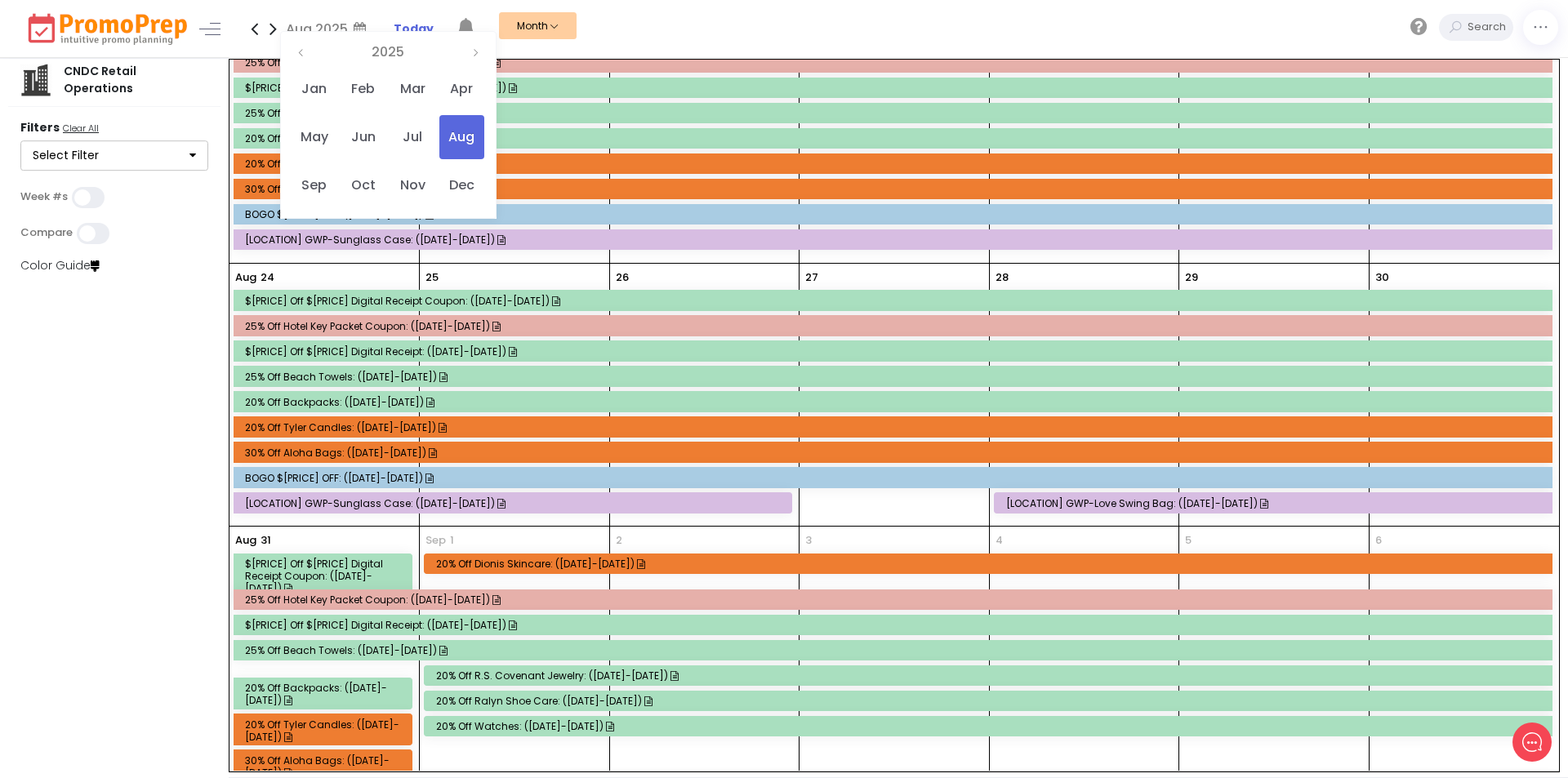 scroll, scrollTop: 905, scrollLeft: 0, axis: vertical 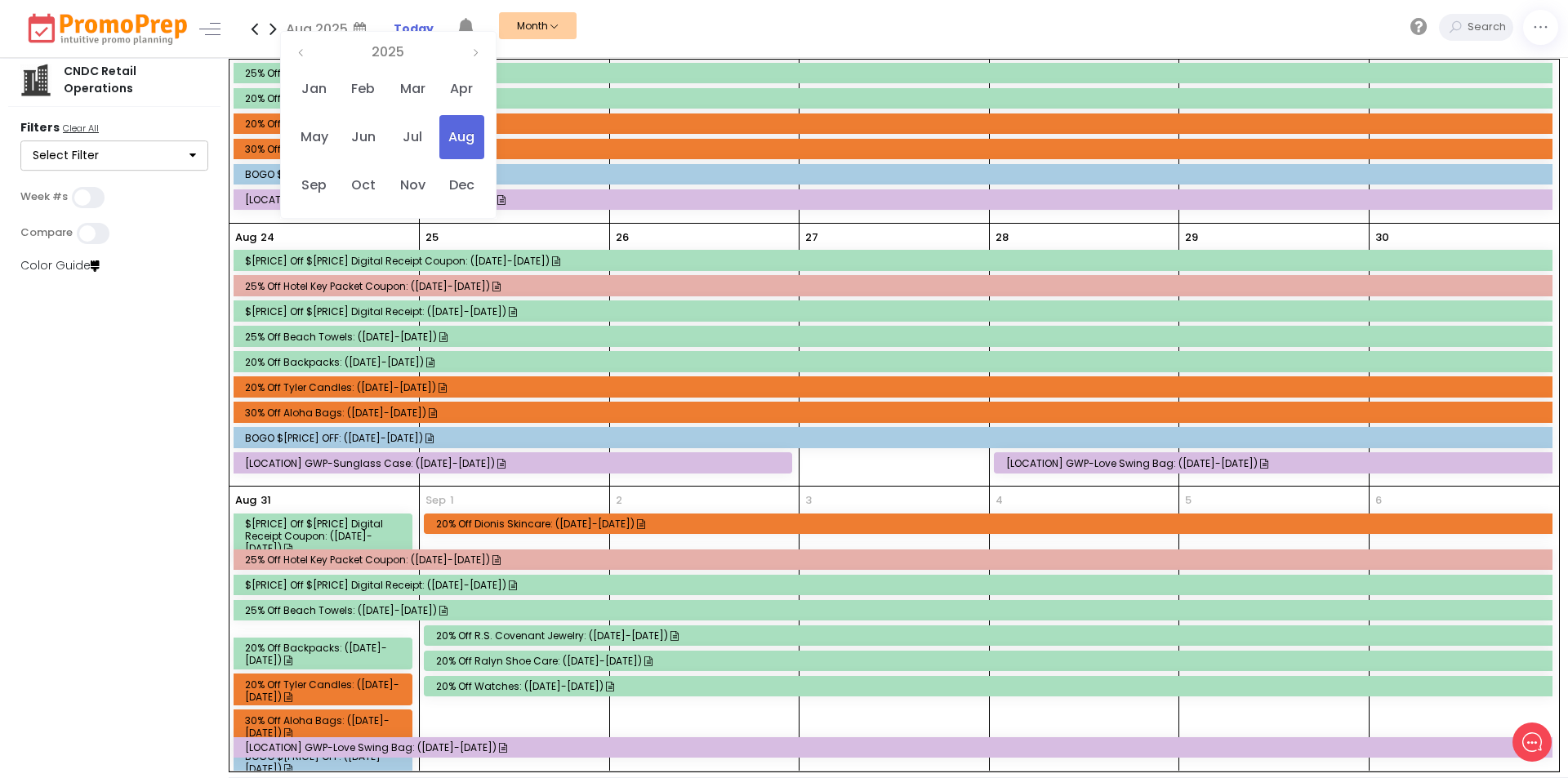 click on "20% off Dionis Skincare: ([DATE]-[DATE])" at bounding box center (988, 524) 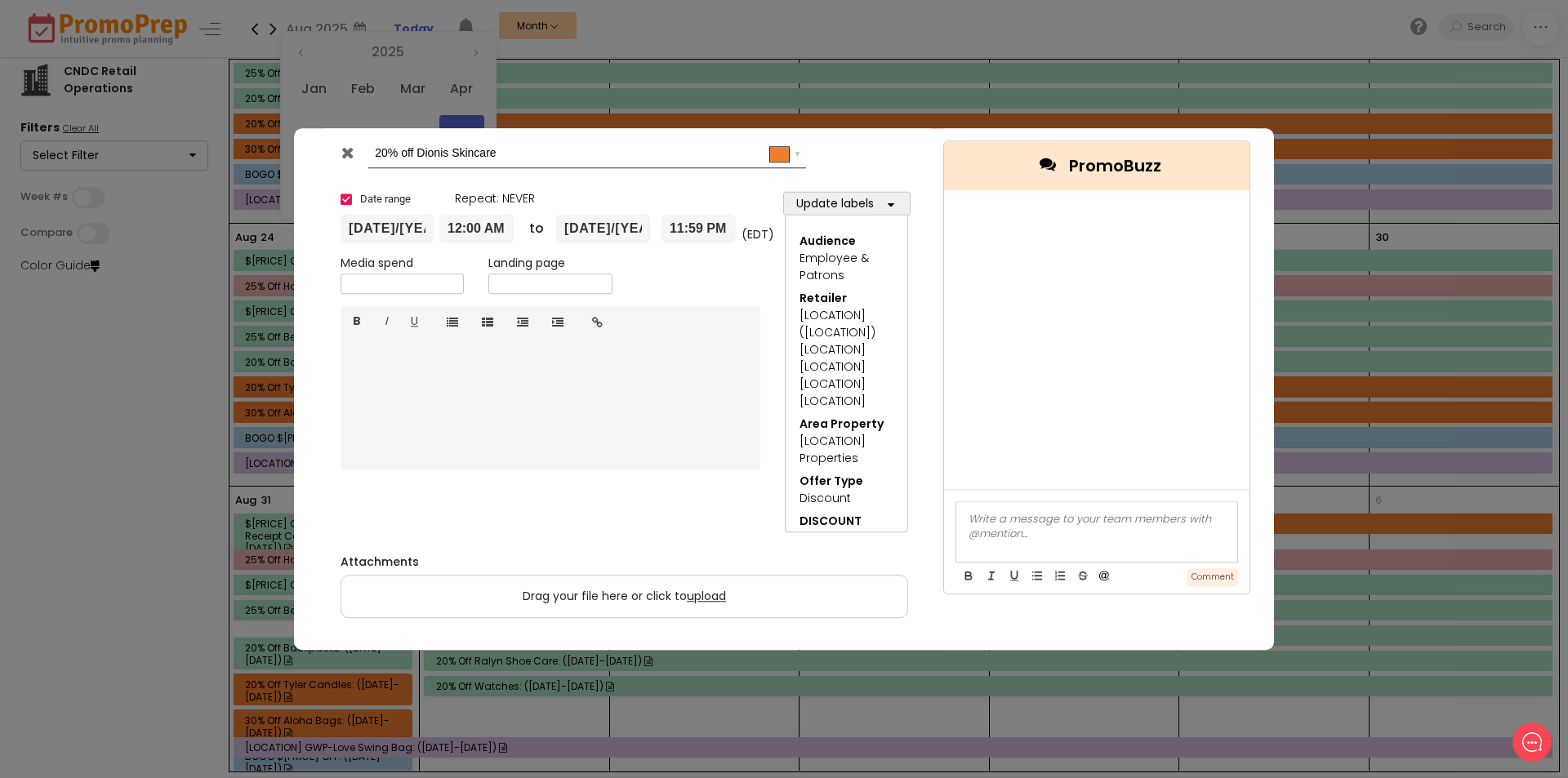 click at bounding box center [347, 153] 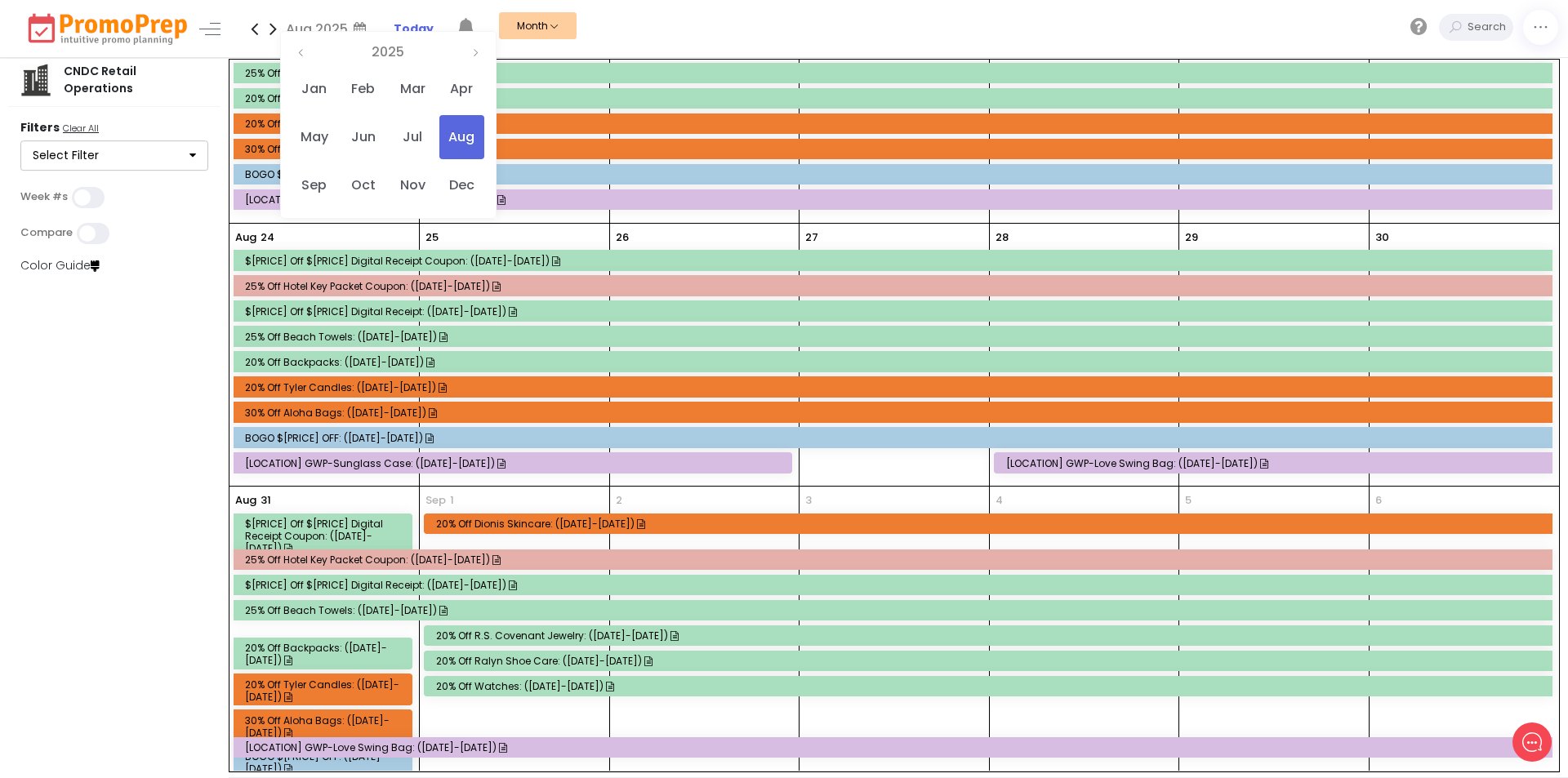 click on "25% off Beach Towels: ([DATE]-[DATE])" at bounding box center (893, 611) 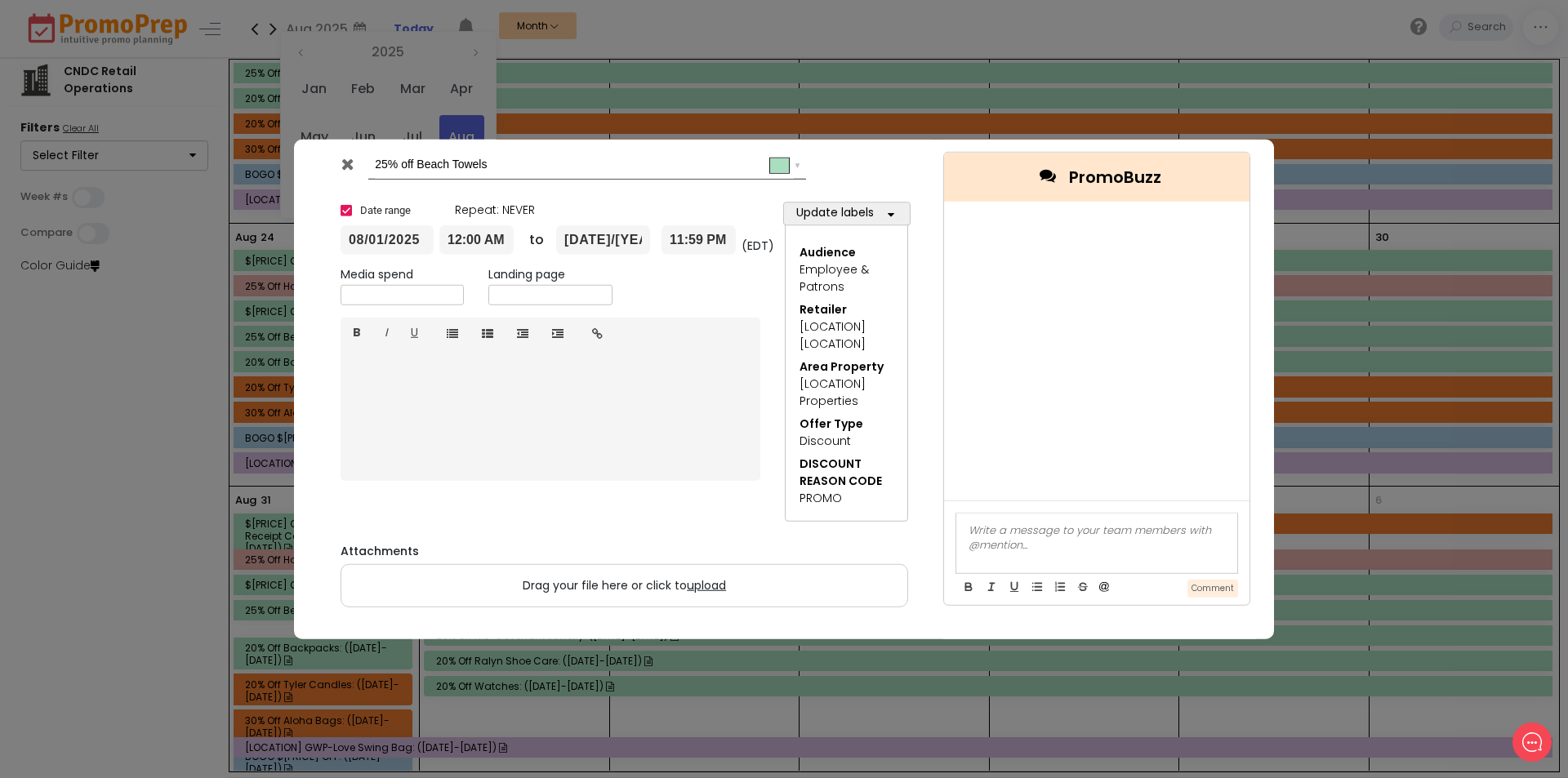 click at bounding box center [349, 167] 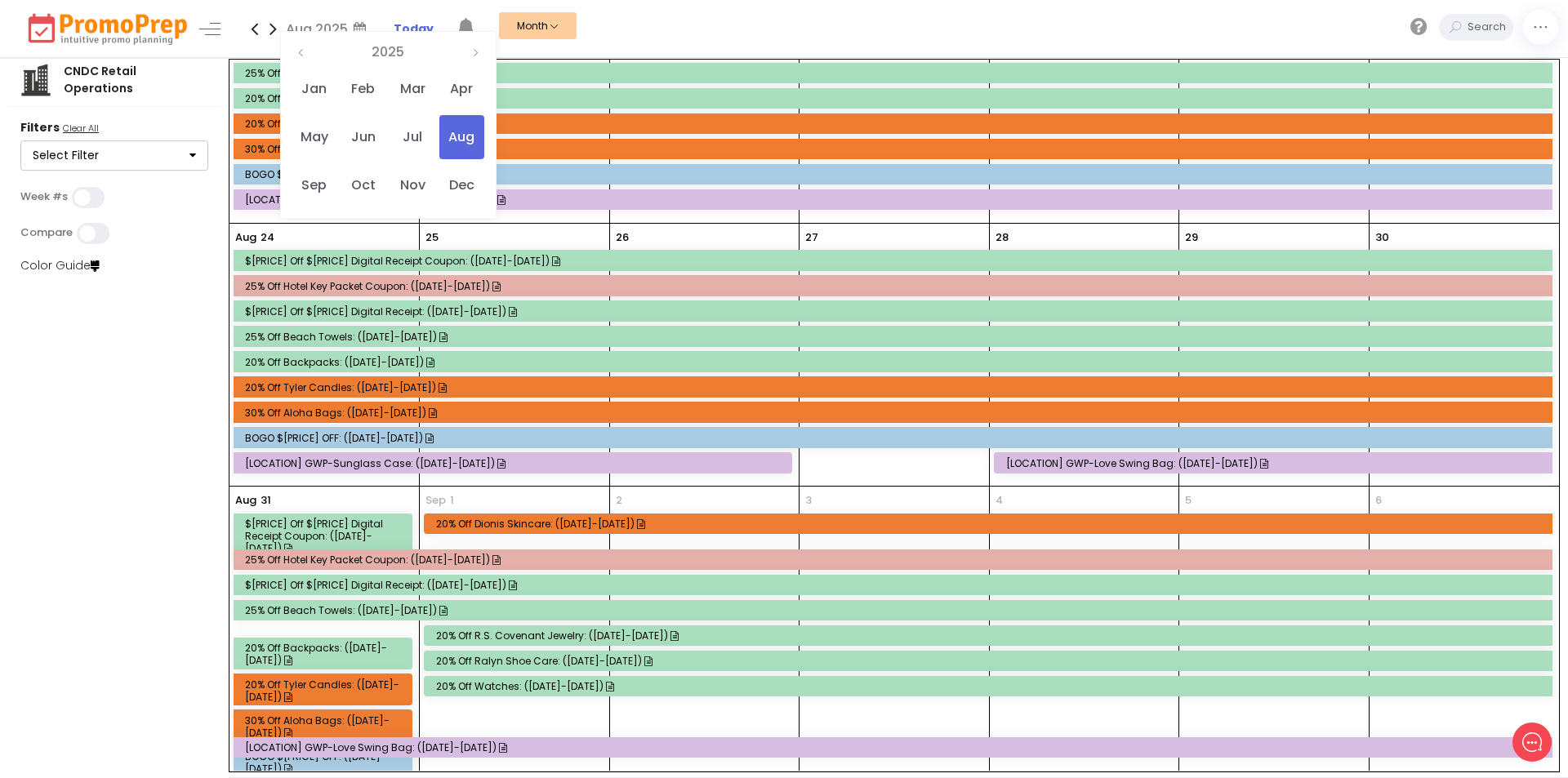 click on "20% off R.S. Covenant Jewelry: ([DATE]-[DATE])" at bounding box center (991, 635) 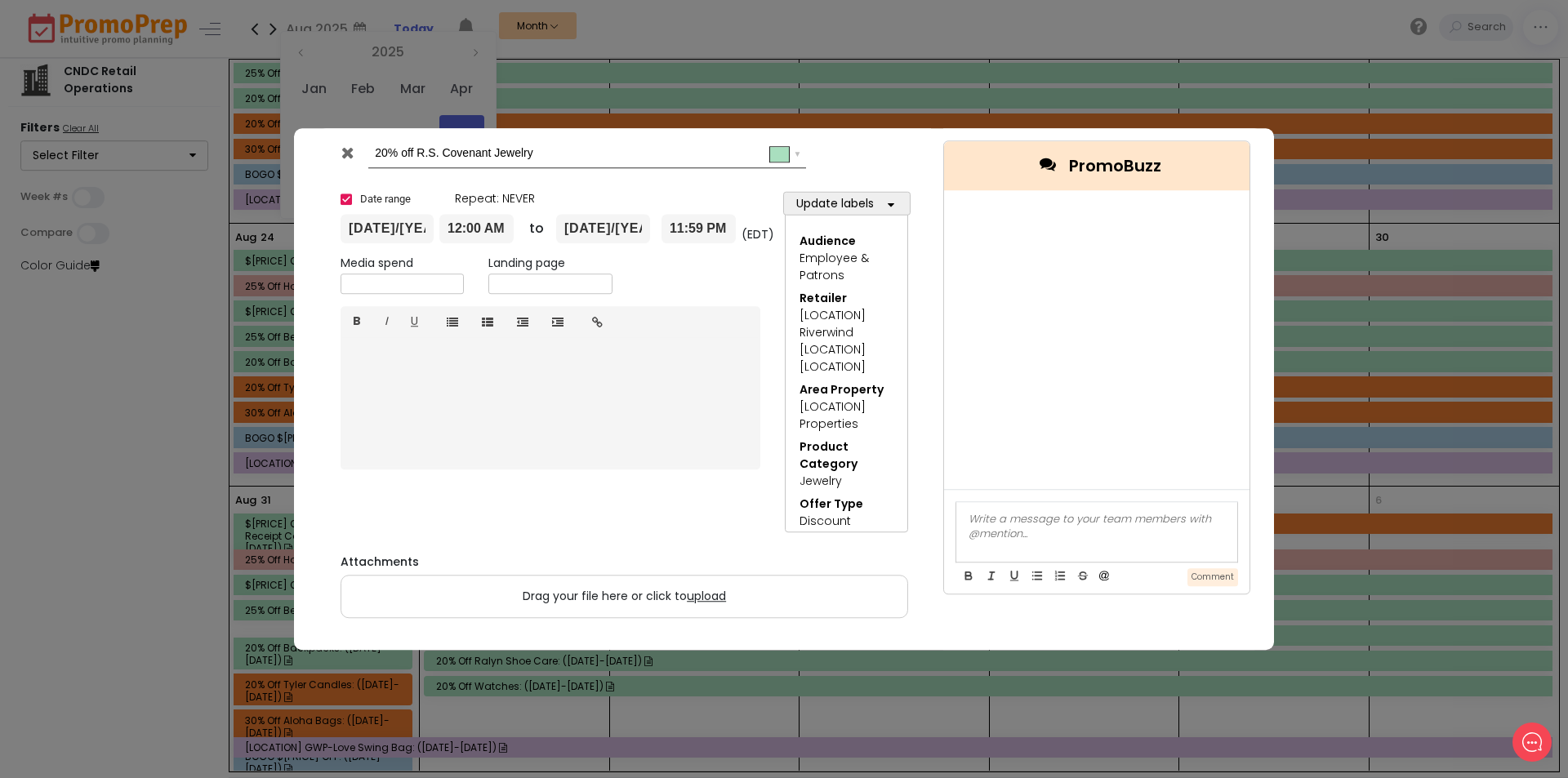 click on "20% off R.S. Covenant Jewelry #a9dfbf ▼" at bounding box center [568, 153] 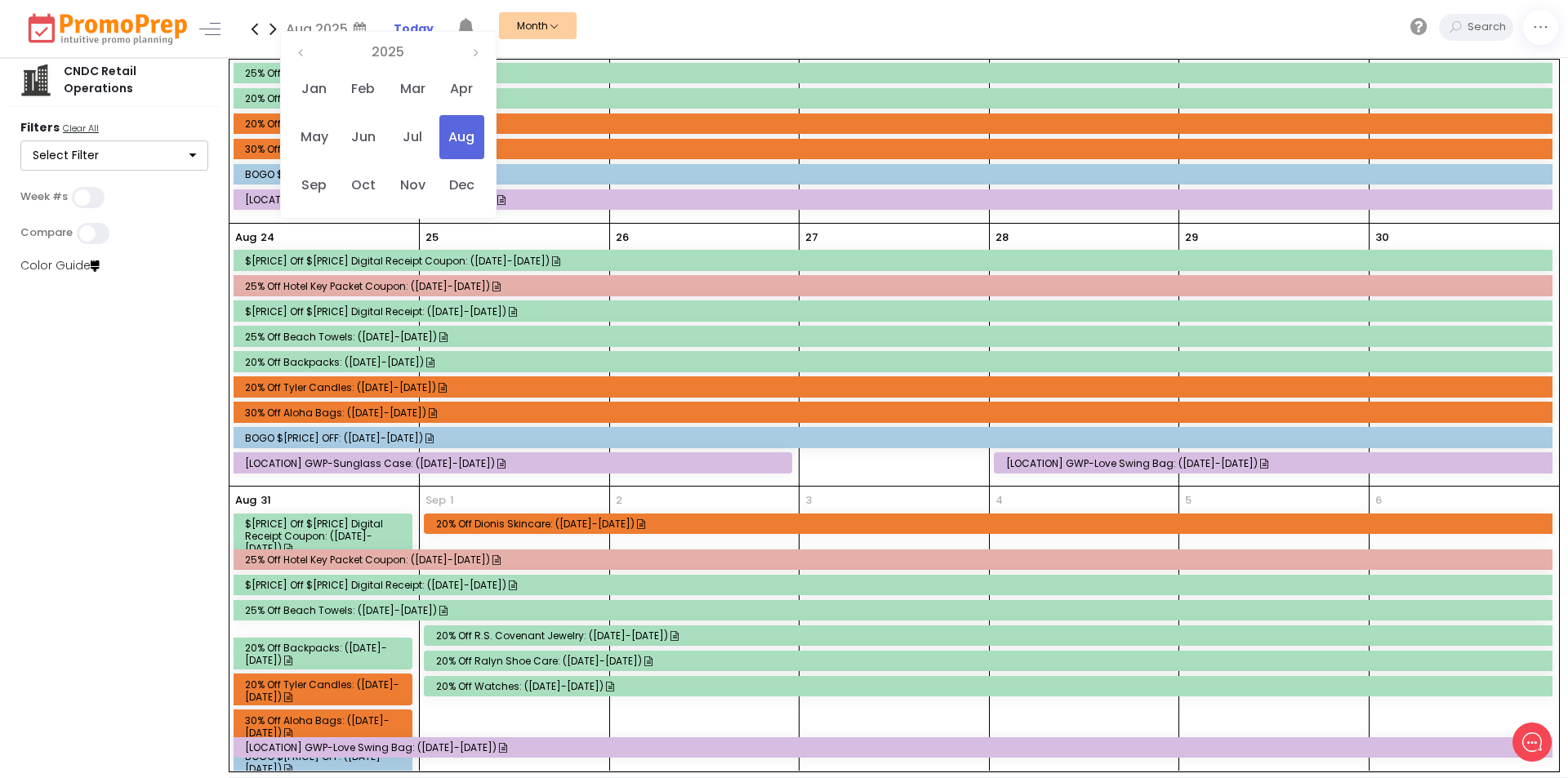 click on "20% off Ralyn Shoe Care: ([DATE]-[DATE])" at bounding box center (991, 660) 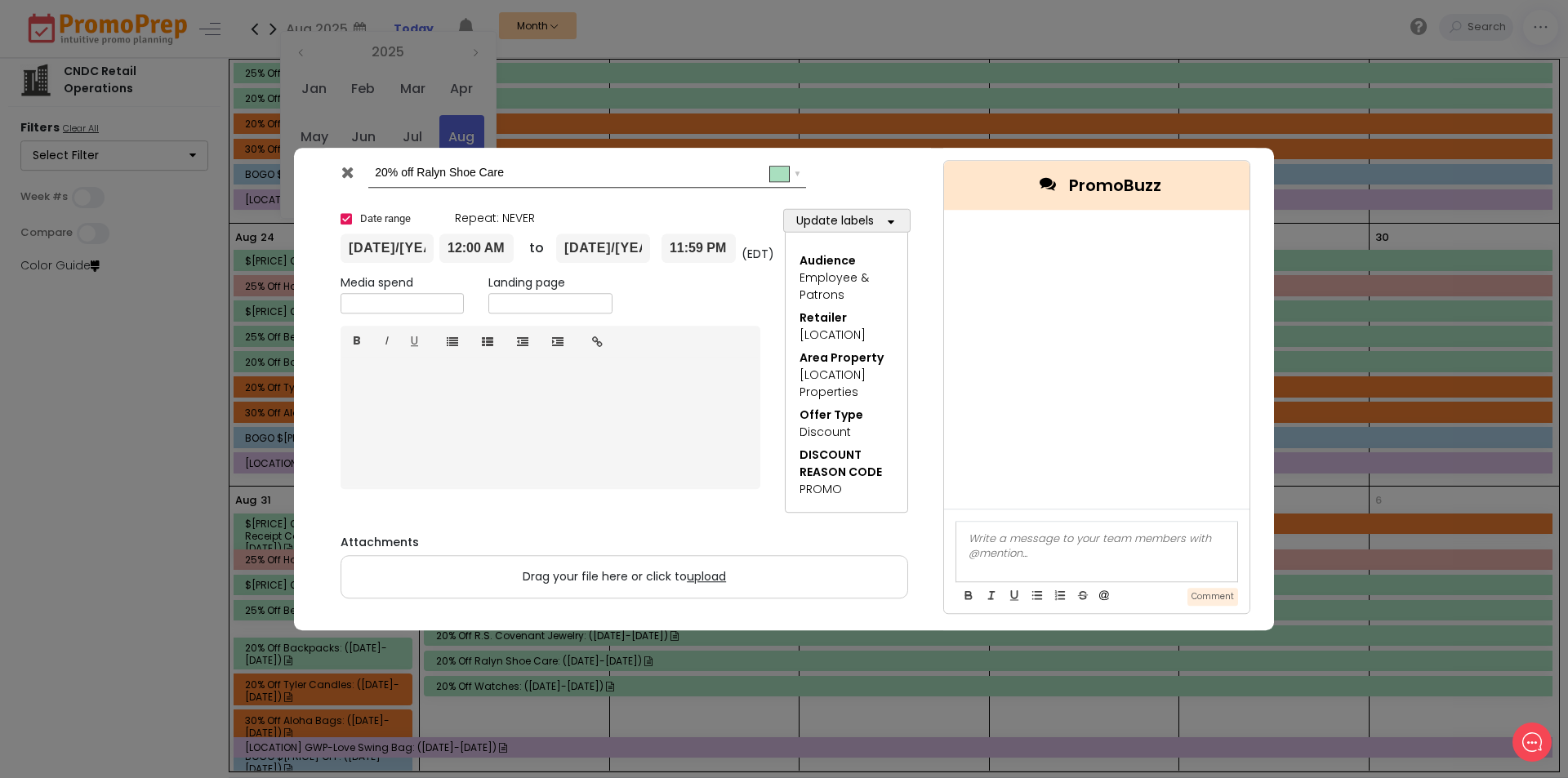 click at bounding box center (349, 176) 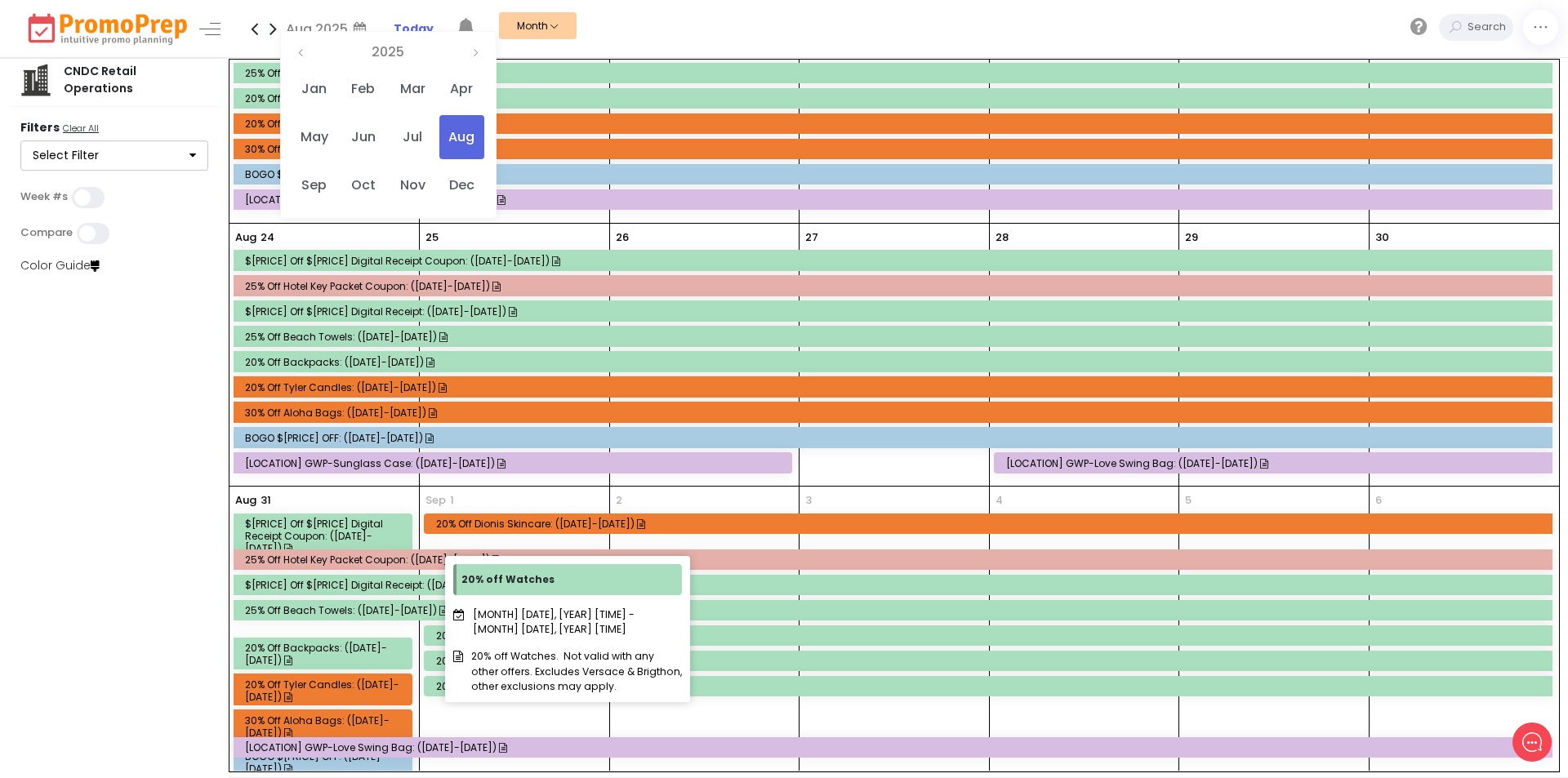 click at bounding box center (610, 687) 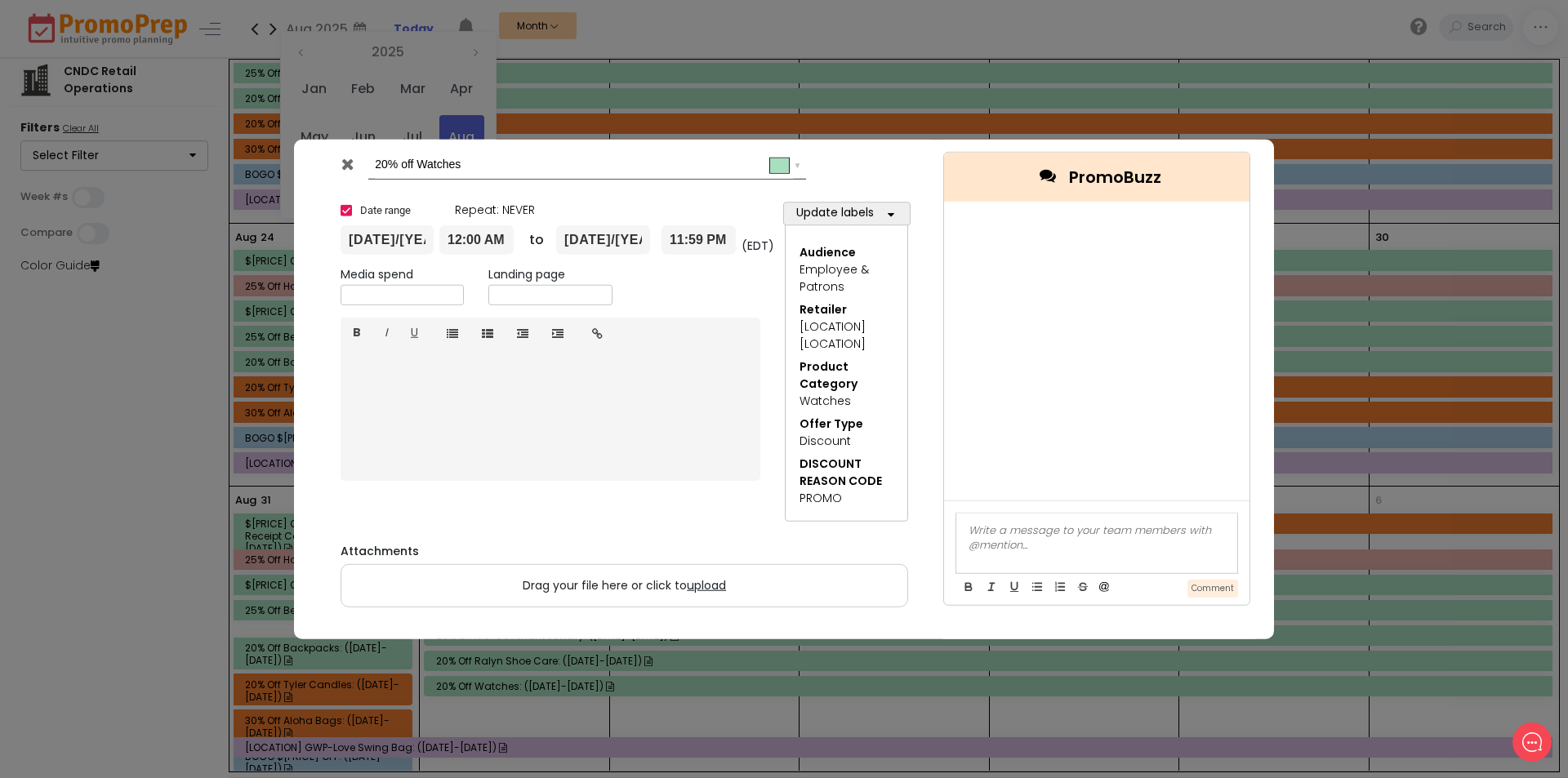 click at bounding box center (349, 167) 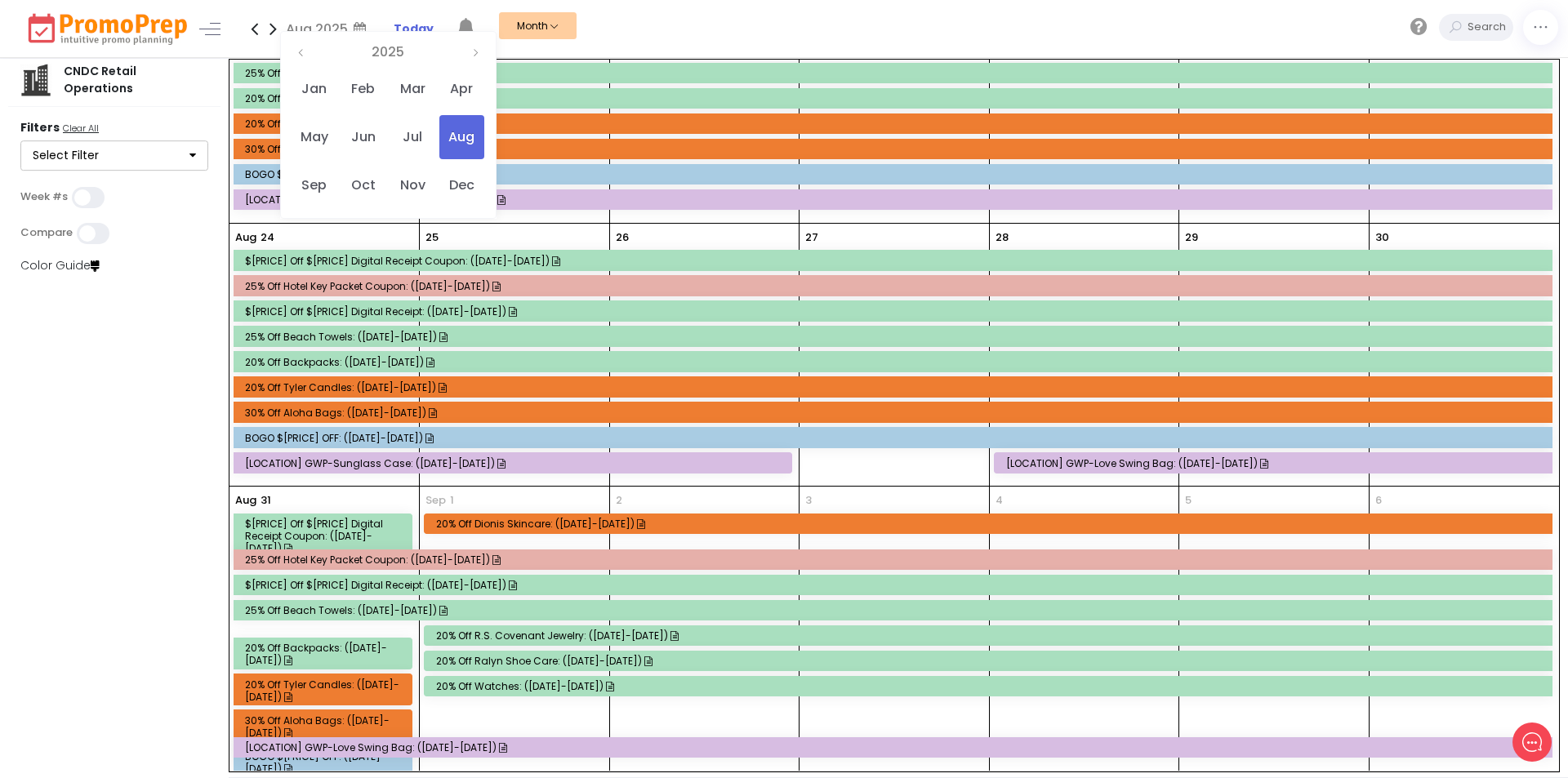 click on "CNDC Retail Operations Filters Clear All Select Filter Audience Select All Clear All Casino Patron Event Employee & Patrons Employees Only Patrons Only Retailer Select All Clear All Cascades CTS-Artesian Luxe At The Artesian Oasis Boutique Okie Twister Shoenique Winstar RV Park Area Property Select All Clear All Artesian Properties Winstar Properties Product Category Select All Clear All Accessories Apparel Drinkware Eyewear Fine Chocolates Fragrances Handbags Jewelry Wallets Watches Offer Type Select All Clear All Advertisement Buy One Get One (BOGO) Casino Sponsored Discount Discount Gift With Purchase (GWP) DISCOUNT REASON CODE Select All Clear All CASINO NONE-ADVERTISEMENT PROMO SCAN QR CODE Brands Select All Clear All Bedre Brighton Corkcicle Michael Kors Oakley RayBan Yeti Cancel Bookmark Apply Week #s Compare Color Guide" at bounding box center [115, 418] 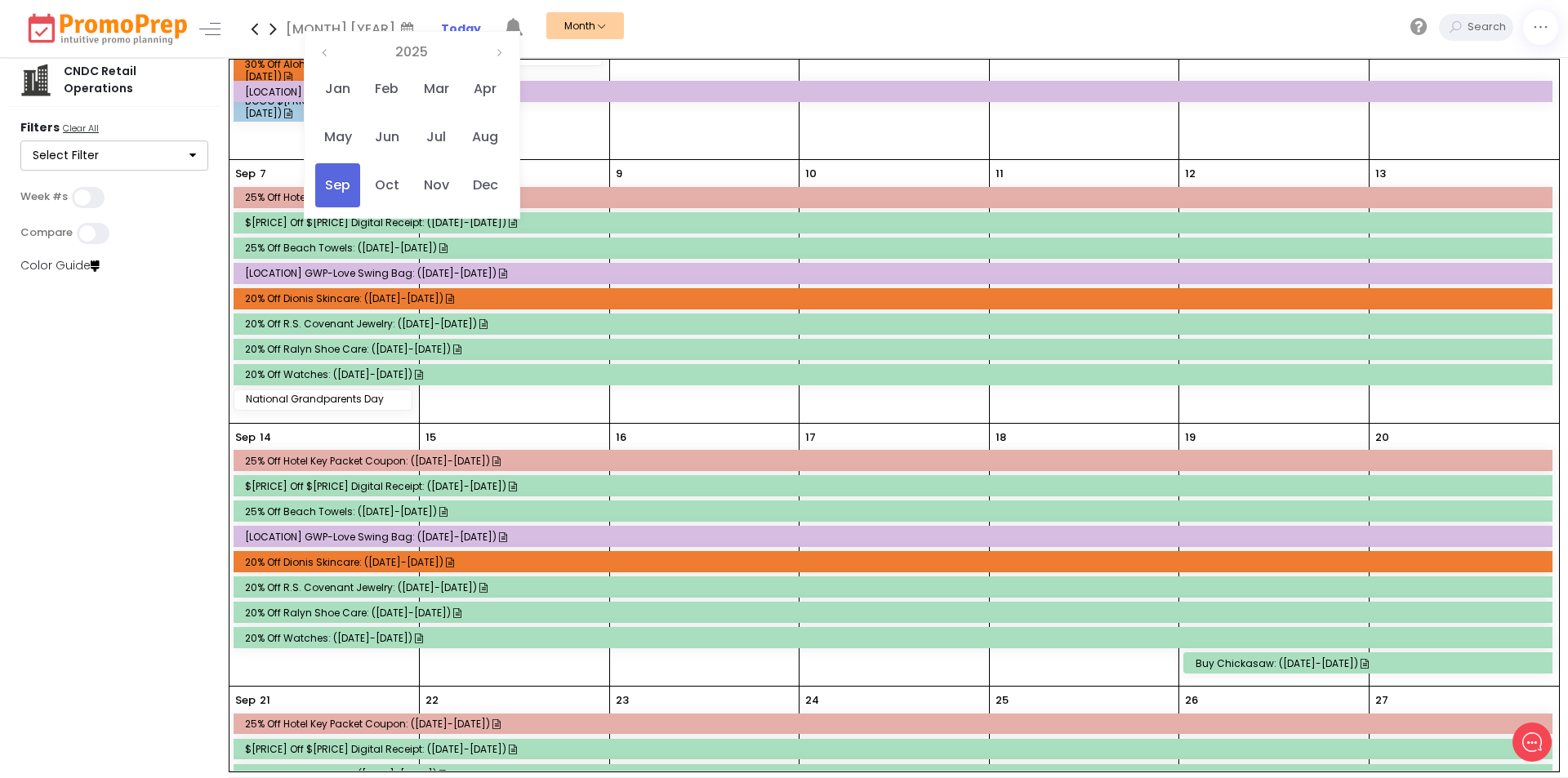 scroll, scrollTop: 327, scrollLeft: 0, axis: vertical 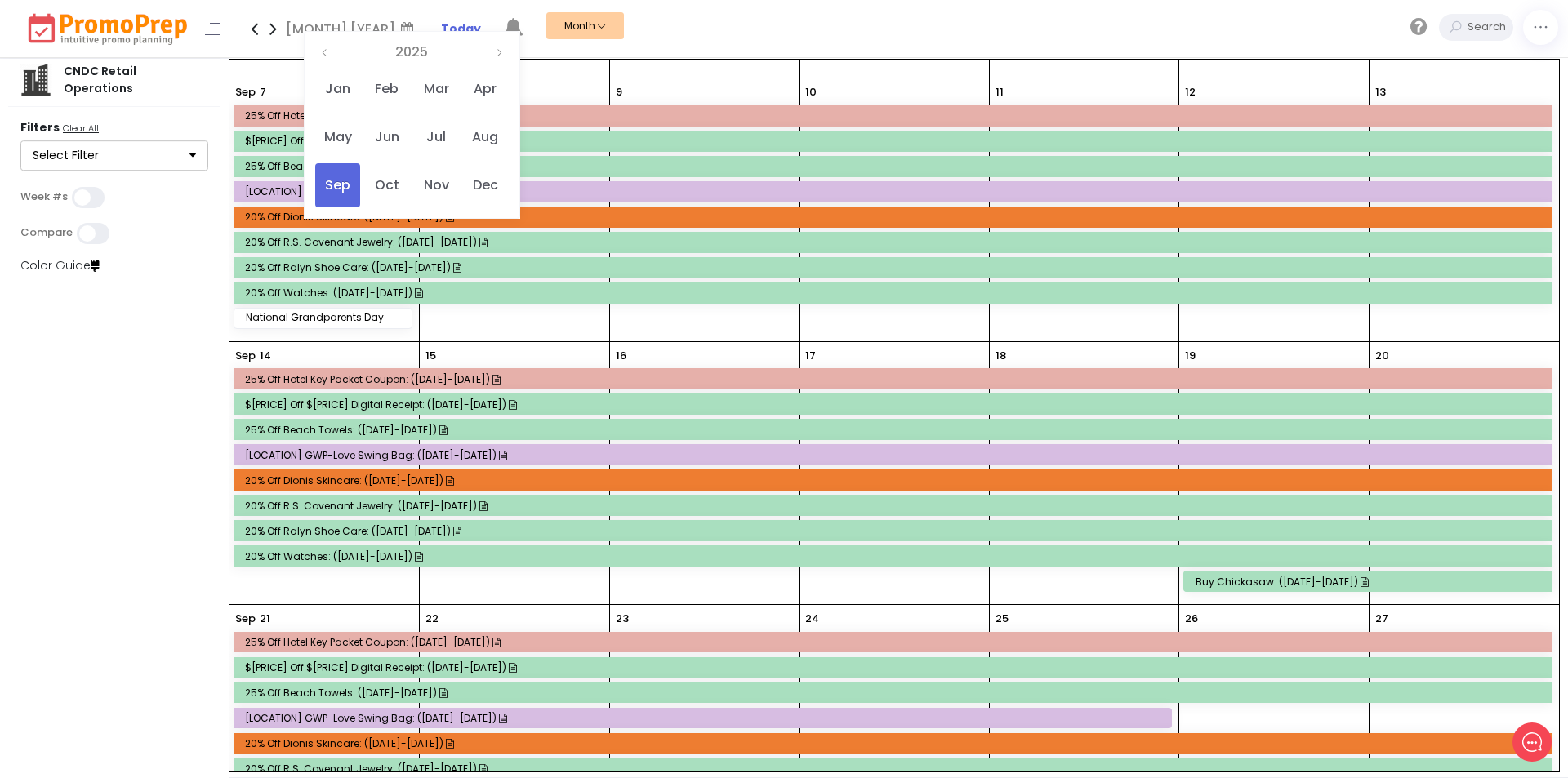 click on "CNDC Retail Operations Filters Clear All Select Filter Audience Select All Clear All Casino Patron Event Employee & Patrons Employees Only Patrons Only Retailer Select All Clear All Cascades CTS-Artesian Luxe At The Artesian Oasis Boutique Okie Twister Shoenique Winstar RV Park Area Property Select All Clear All Artesian Properties Winstar Properties Product Category Select All Clear All Accessories Apparel Drinkware Eyewear Fine Chocolates Fragrances Handbags Jewelry Wallets Watches Offer Type Select All Clear All Advertisement Buy One Get One (BOGO) Casino Sponsored Discount Discount Gift With Purchase (GWP) DISCOUNT REASON CODE Select All Clear All CASINO NONE-ADVERTISEMENT PROMO SCAN QR CODE Brands Select All Clear All Bedre Brighton Corkcicle Michael Kors Oakley RayBan Yeti Cancel Bookmark Apply Week #s Compare Color Guide" at bounding box center [115, 418] 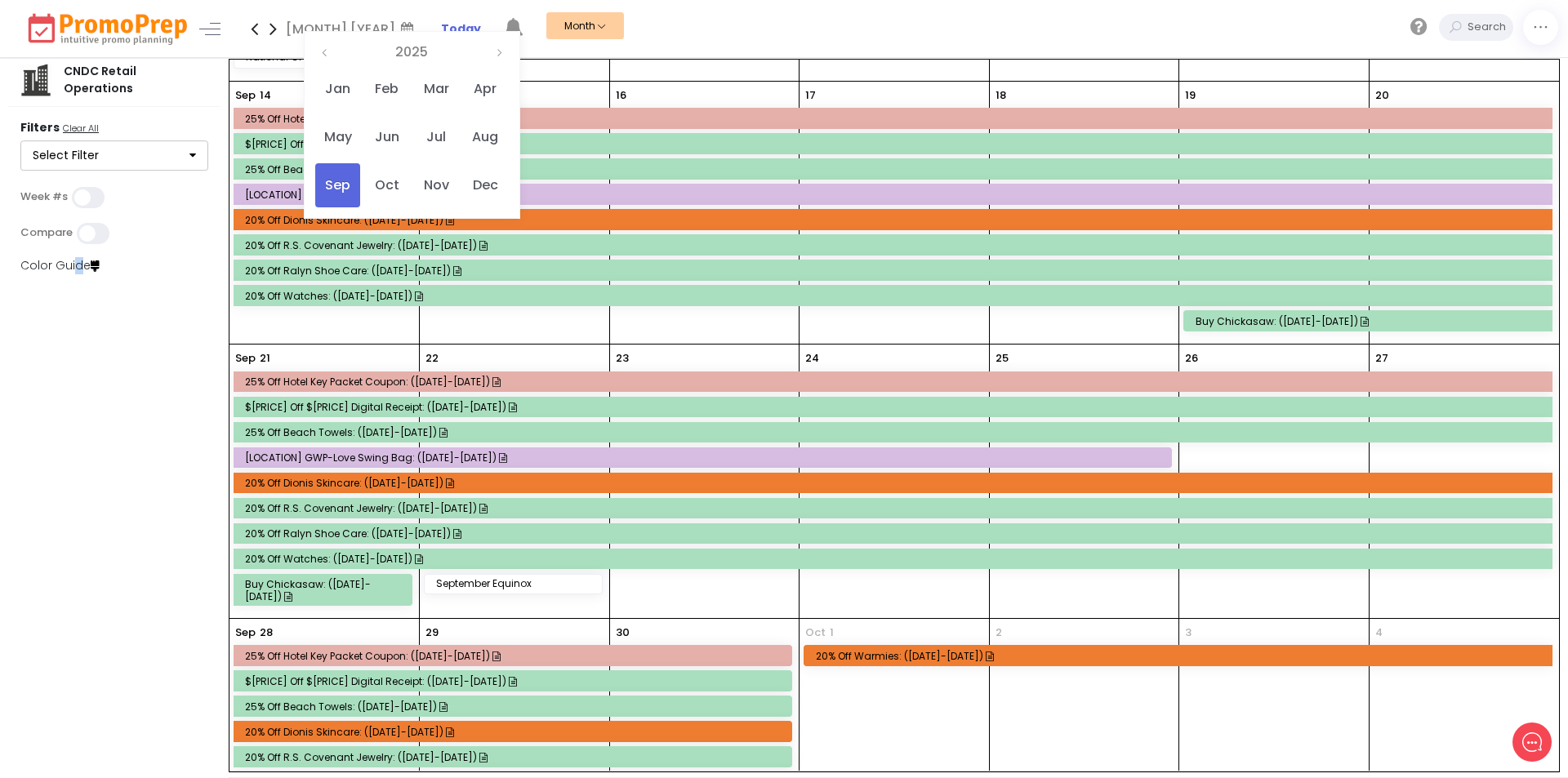 scroll, scrollTop: 591, scrollLeft: 0, axis: vertical 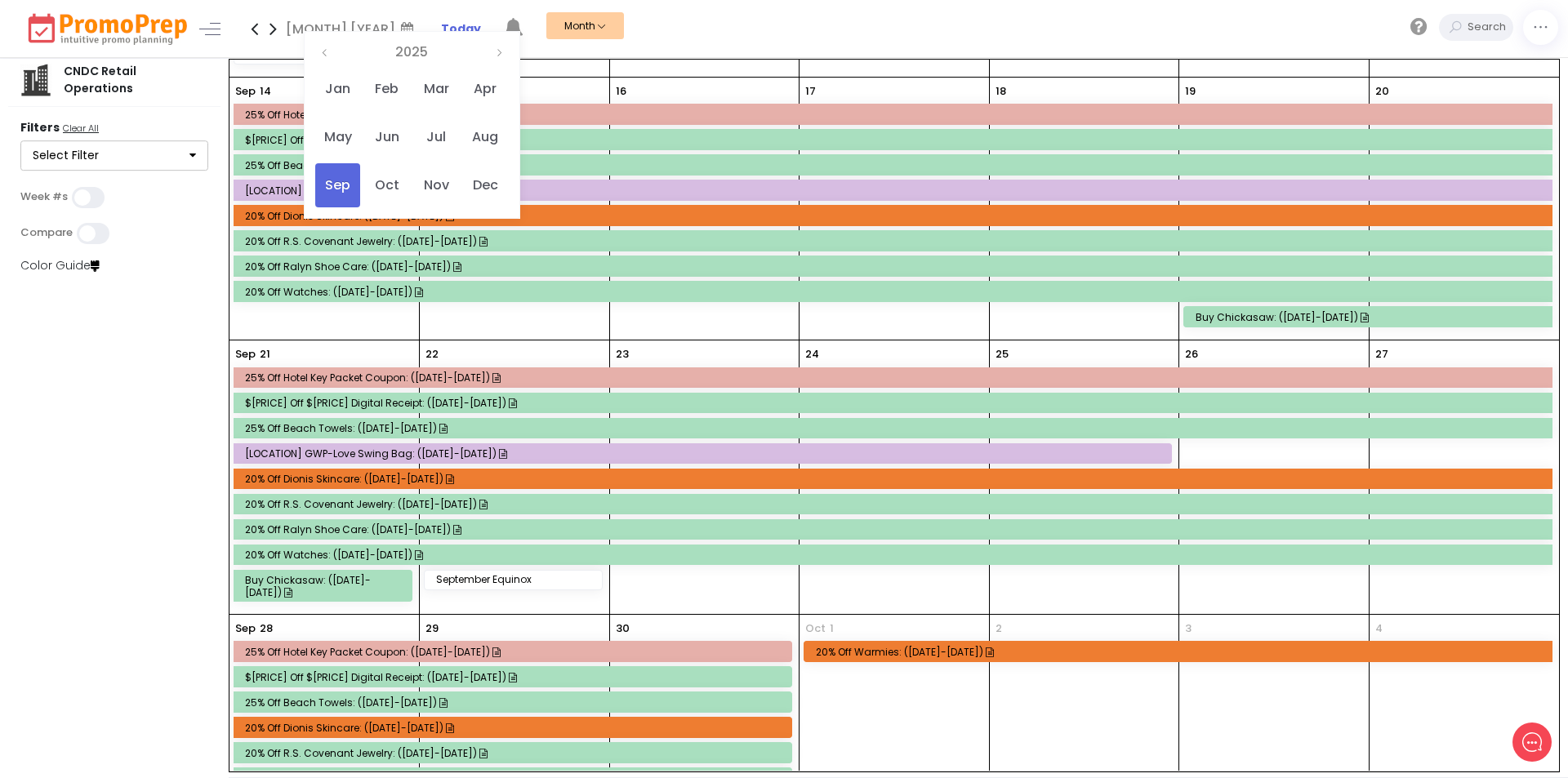 click on "$[PRICE] off $[PRICE] Digital Receipt: ([DATE]-[DATE])" at bounding box center (515, 677) 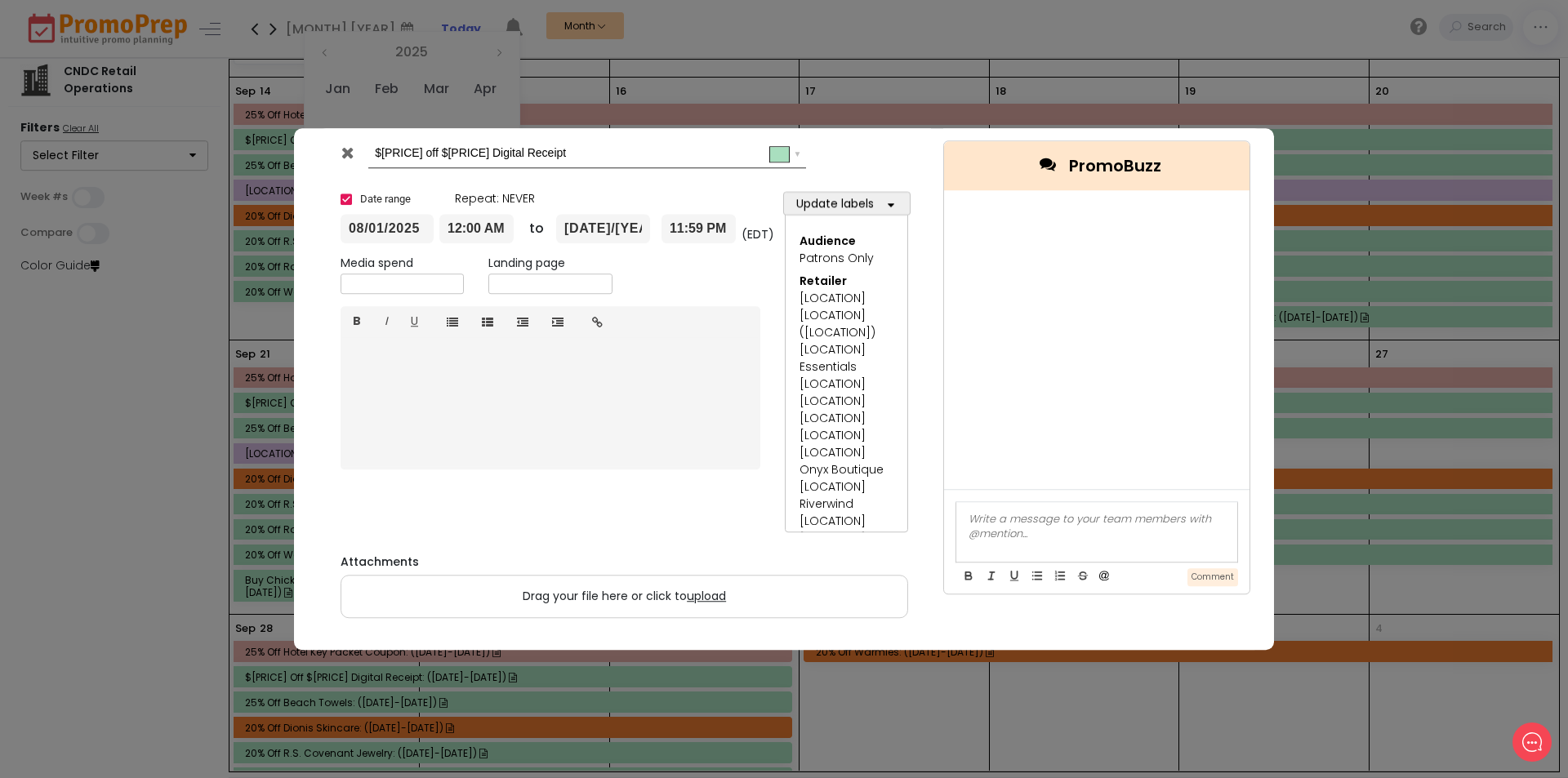 click at bounding box center (347, 153) 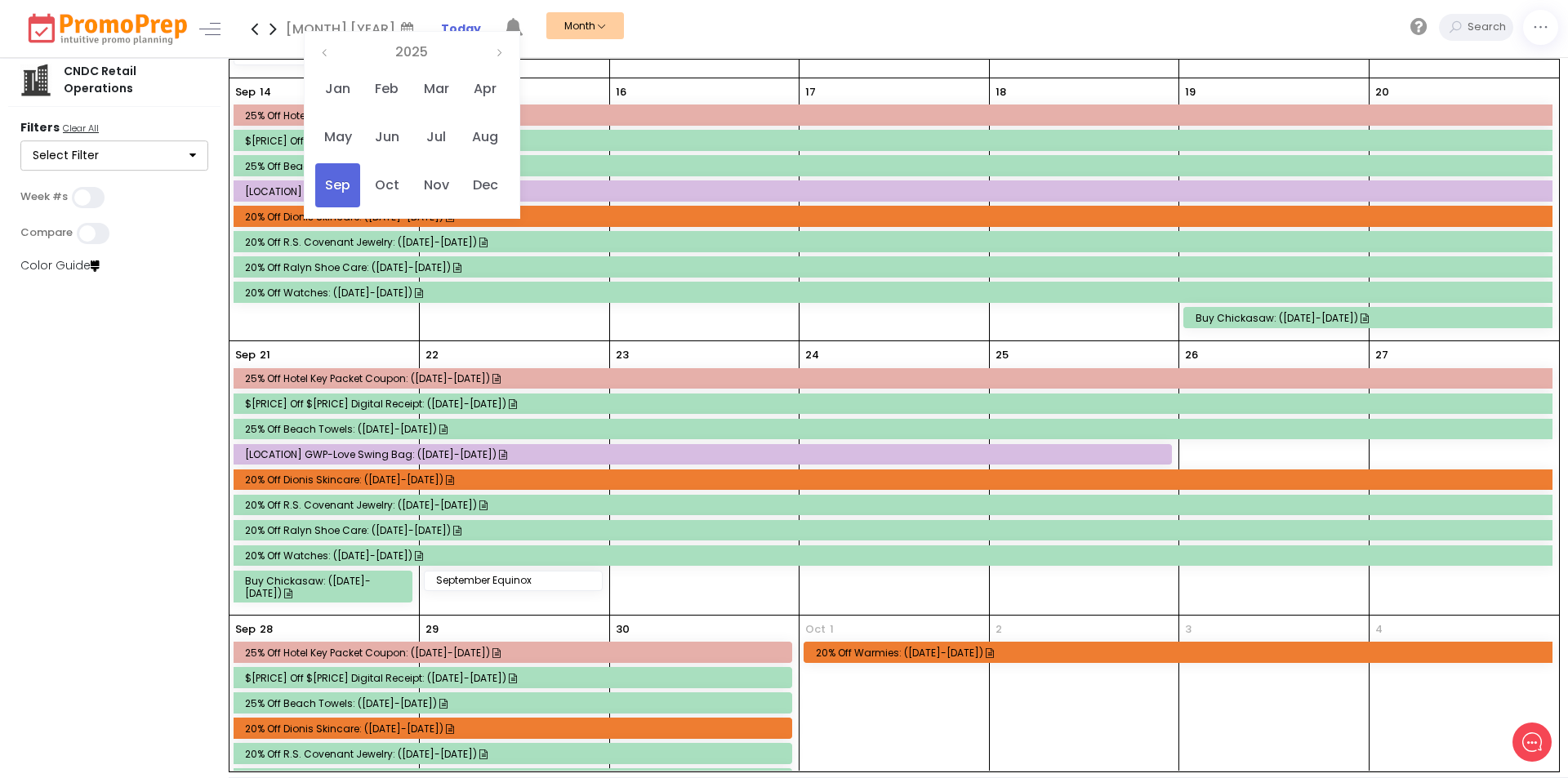 scroll, scrollTop: 591, scrollLeft: 0, axis: vertical 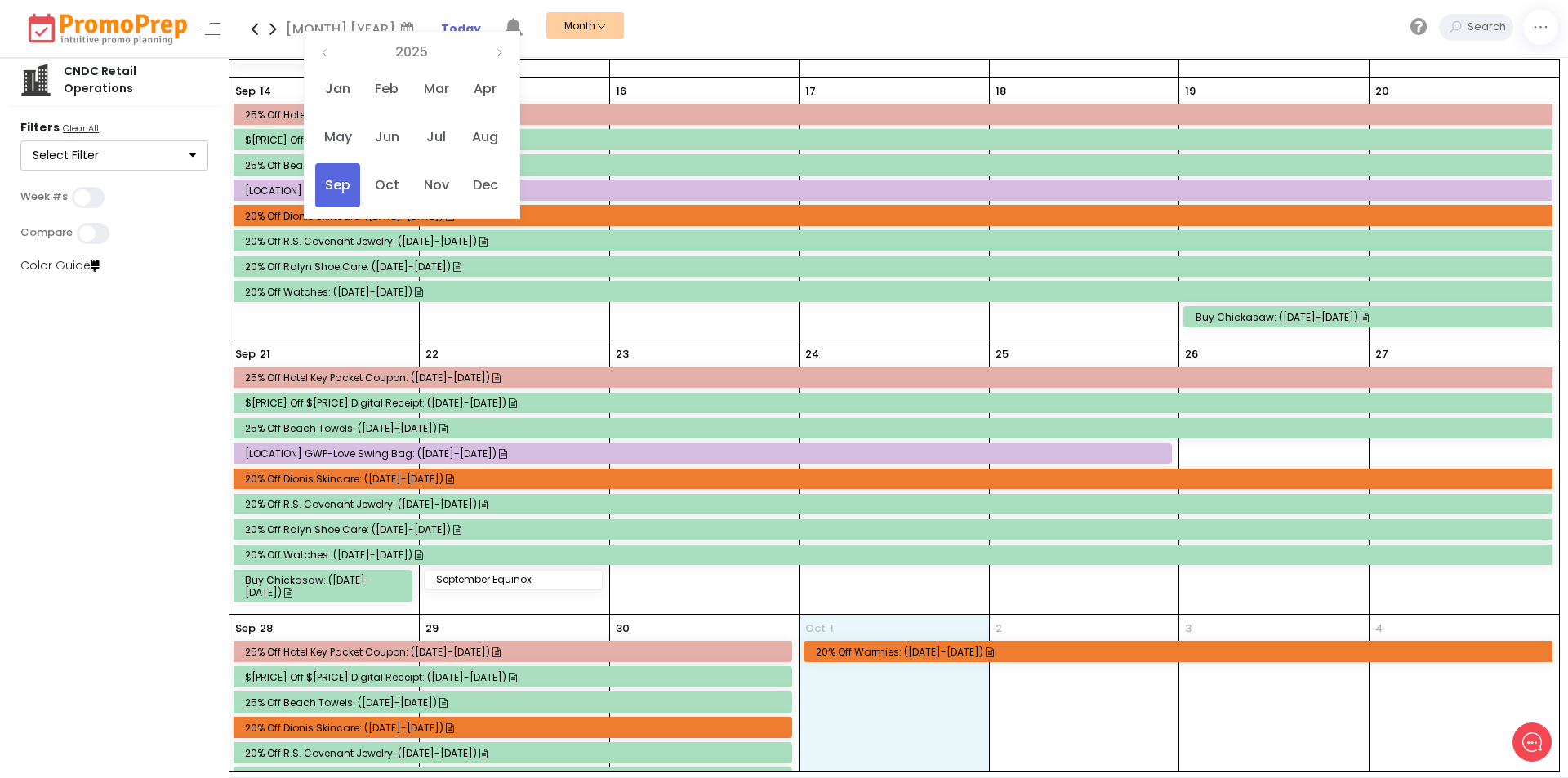click on "[MONTH] [DATE] 20% off Warmies: ([DATE]-[DATE])" at bounding box center [894, 721] 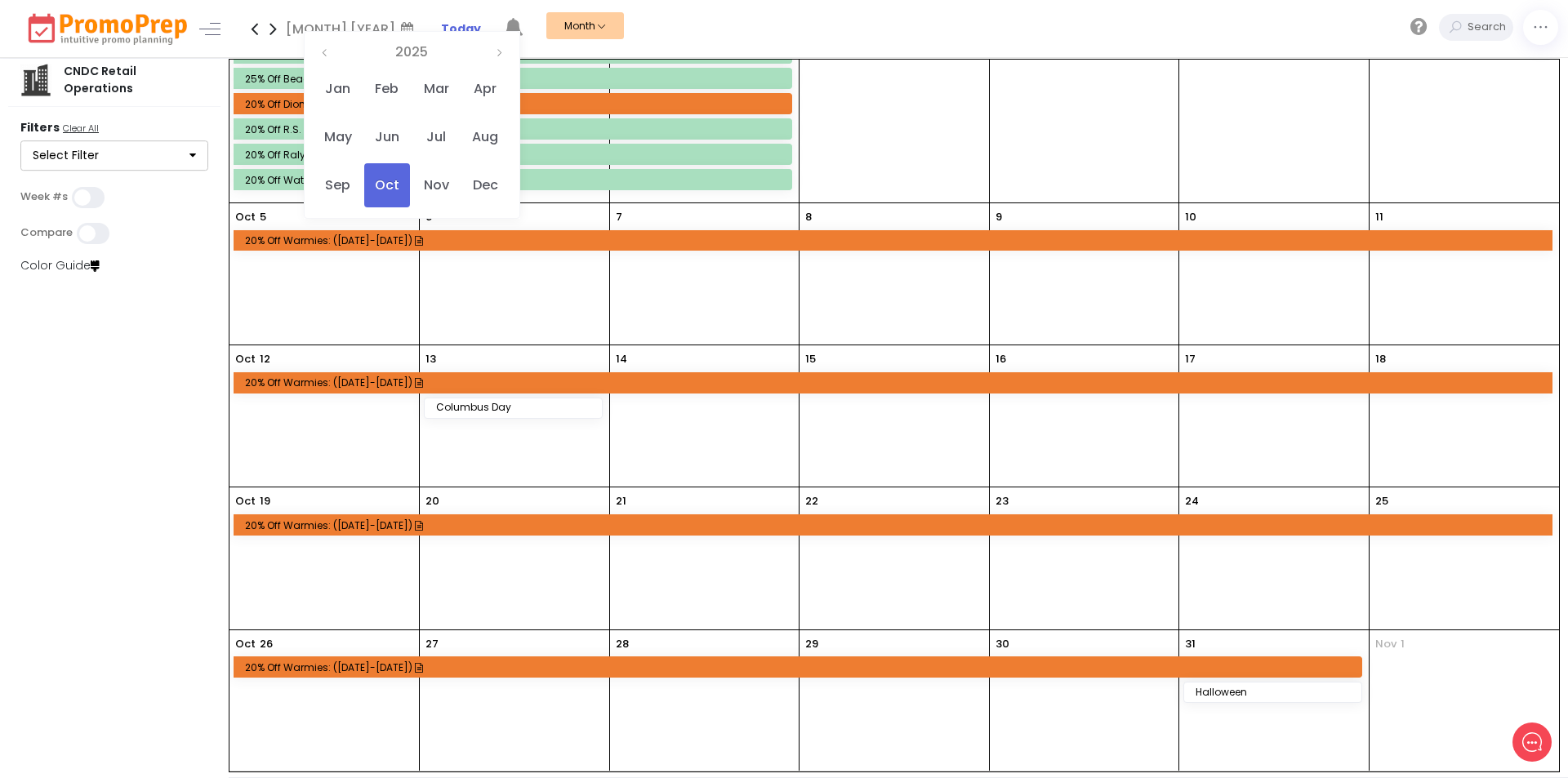 scroll, scrollTop: 86, scrollLeft: 0, axis: vertical 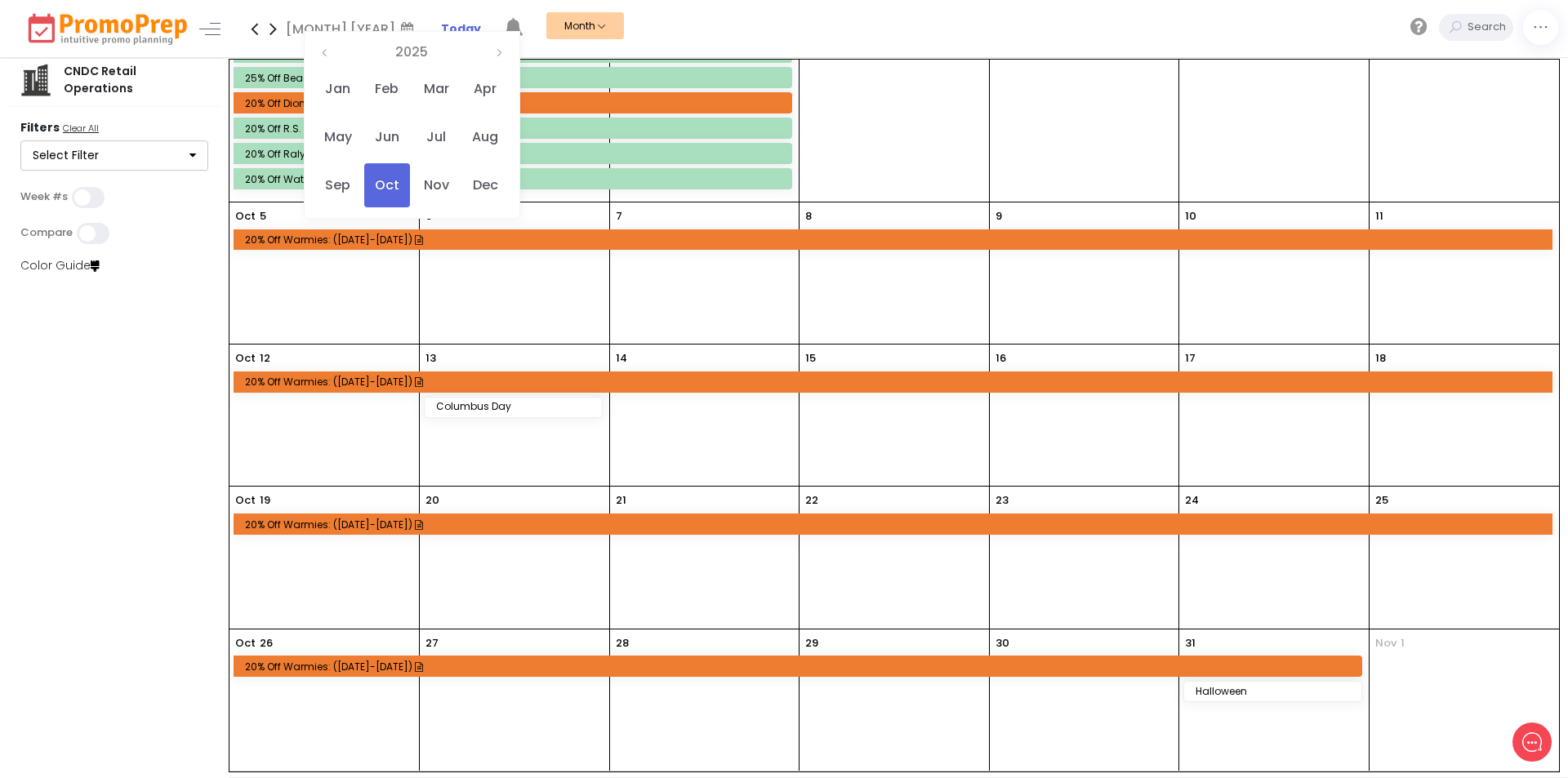 click at bounding box center (273, 29) 